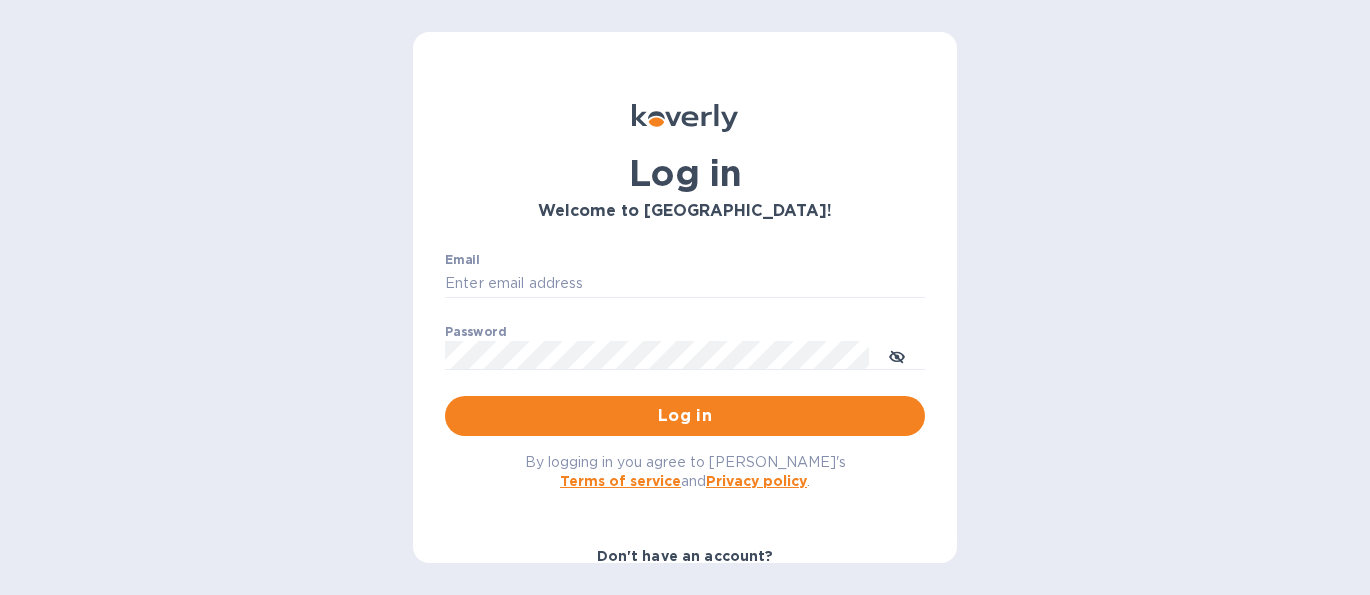 scroll, scrollTop: 0, scrollLeft: 0, axis: both 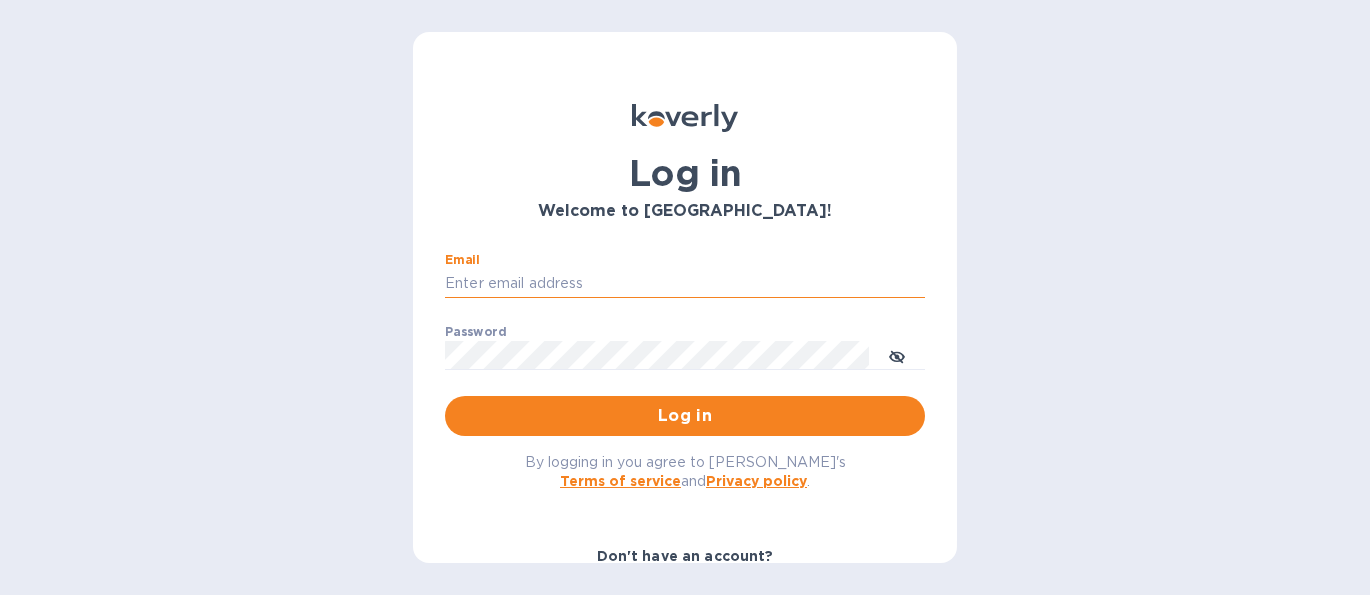 click on "Email" at bounding box center [685, 284] 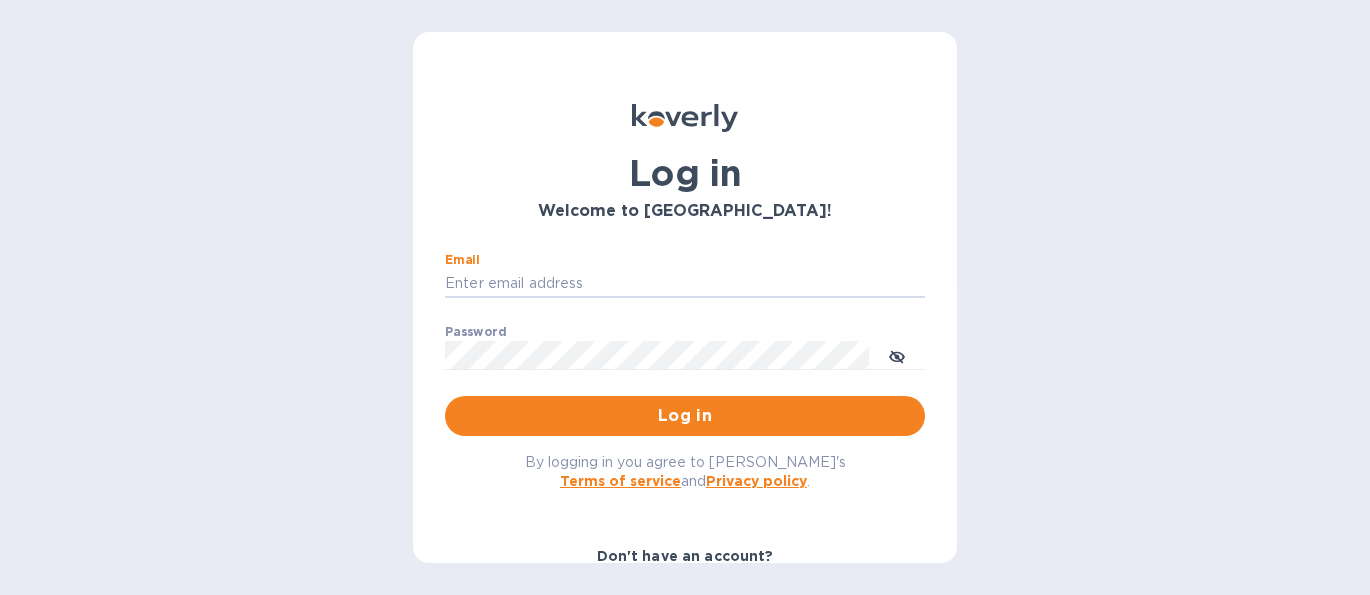 type on "[PERSON_NAME][EMAIL_ADDRESS][DOMAIN_NAME]" 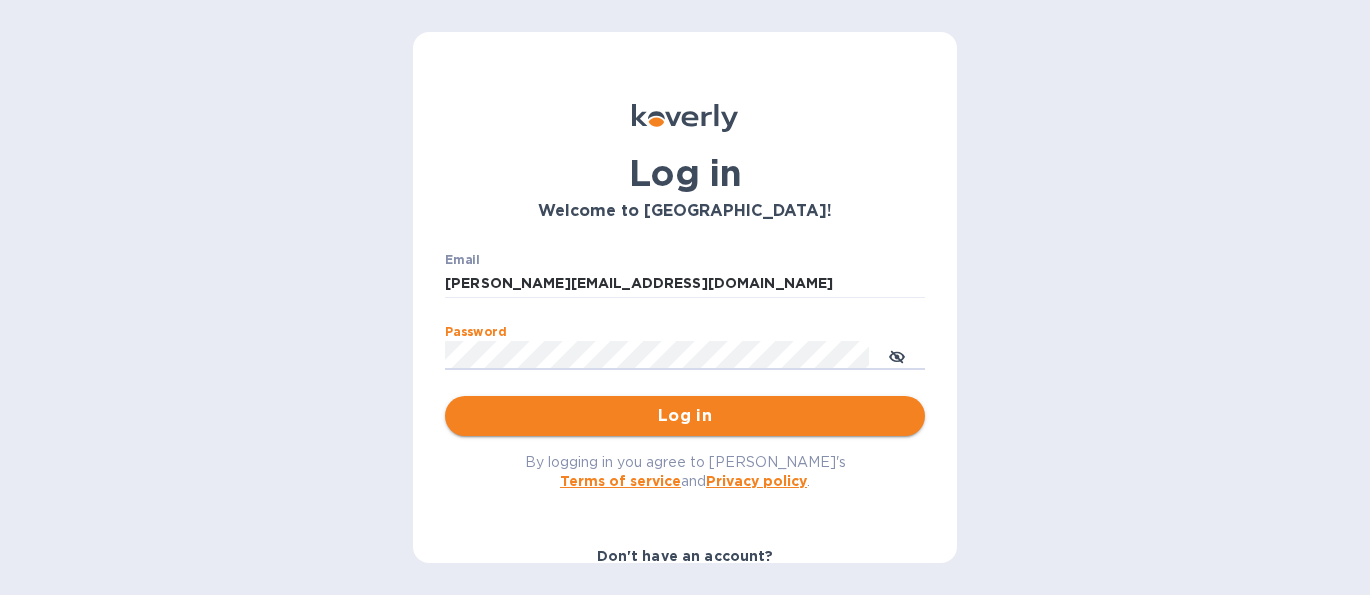 click on "Log in" at bounding box center (685, 416) 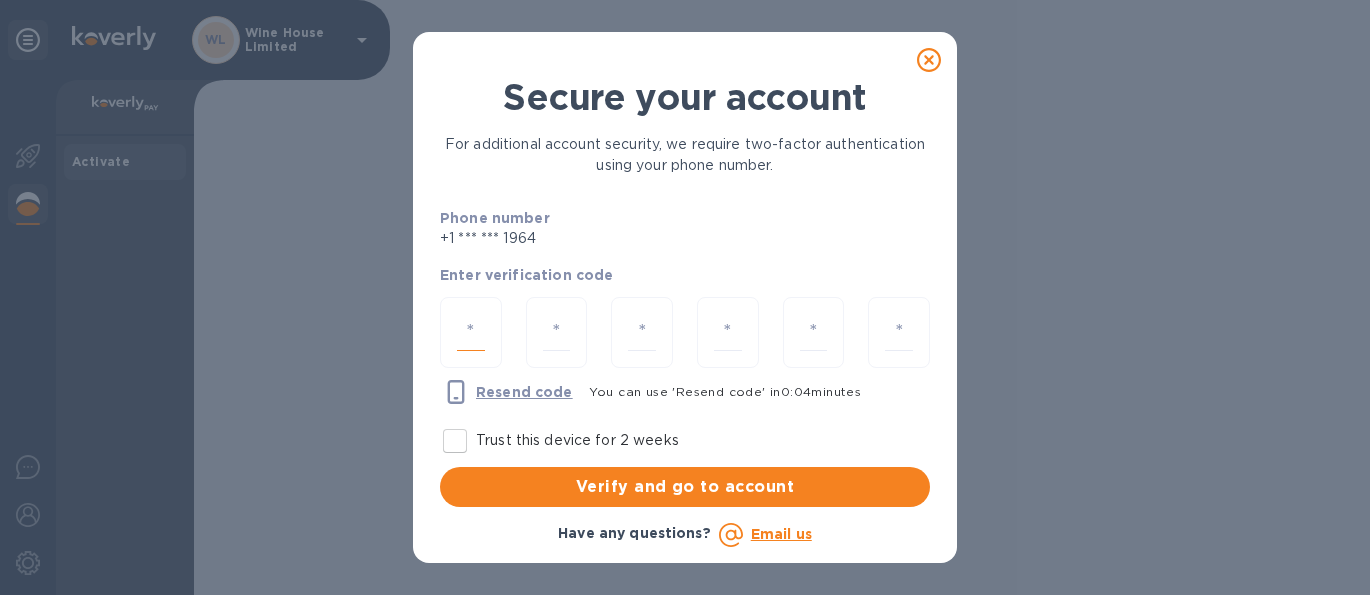 click at bounding box center (471, 332) 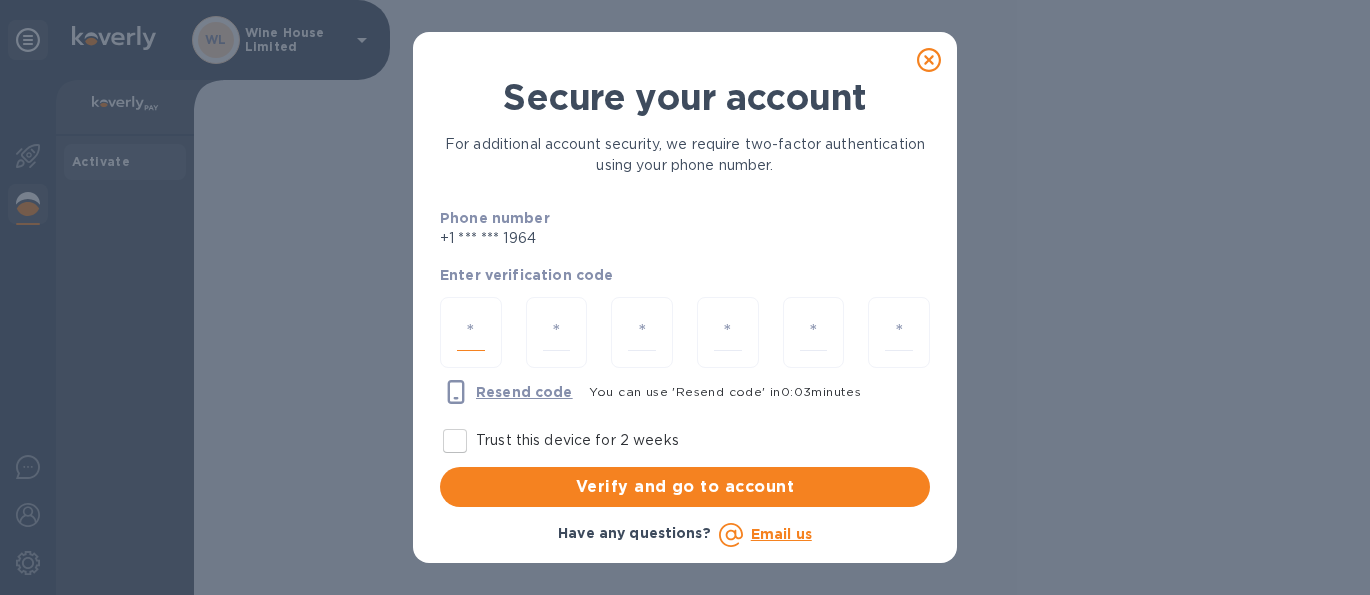 type on "3" 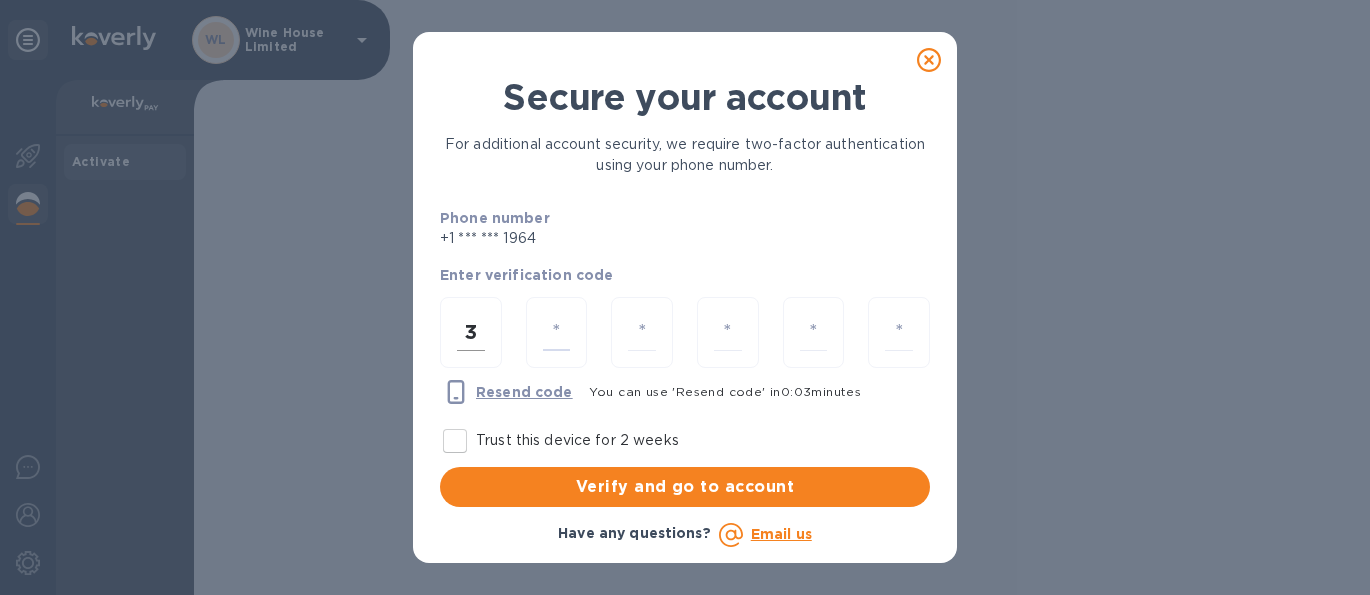 type on "7" 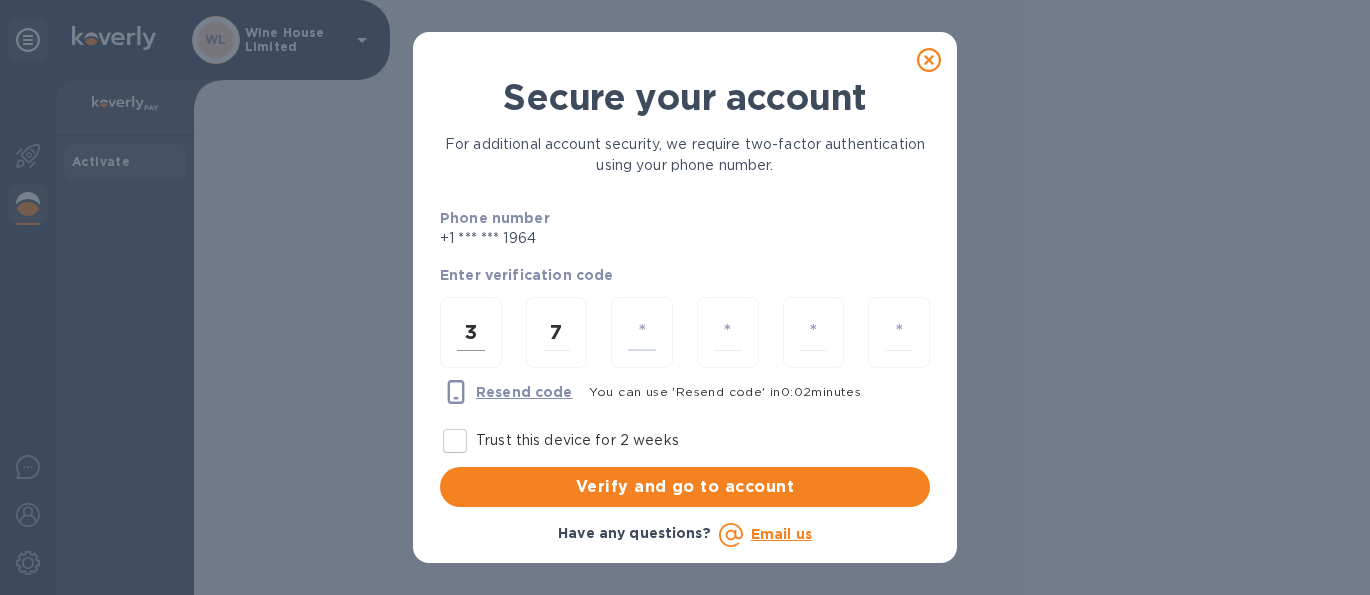 type on "0" 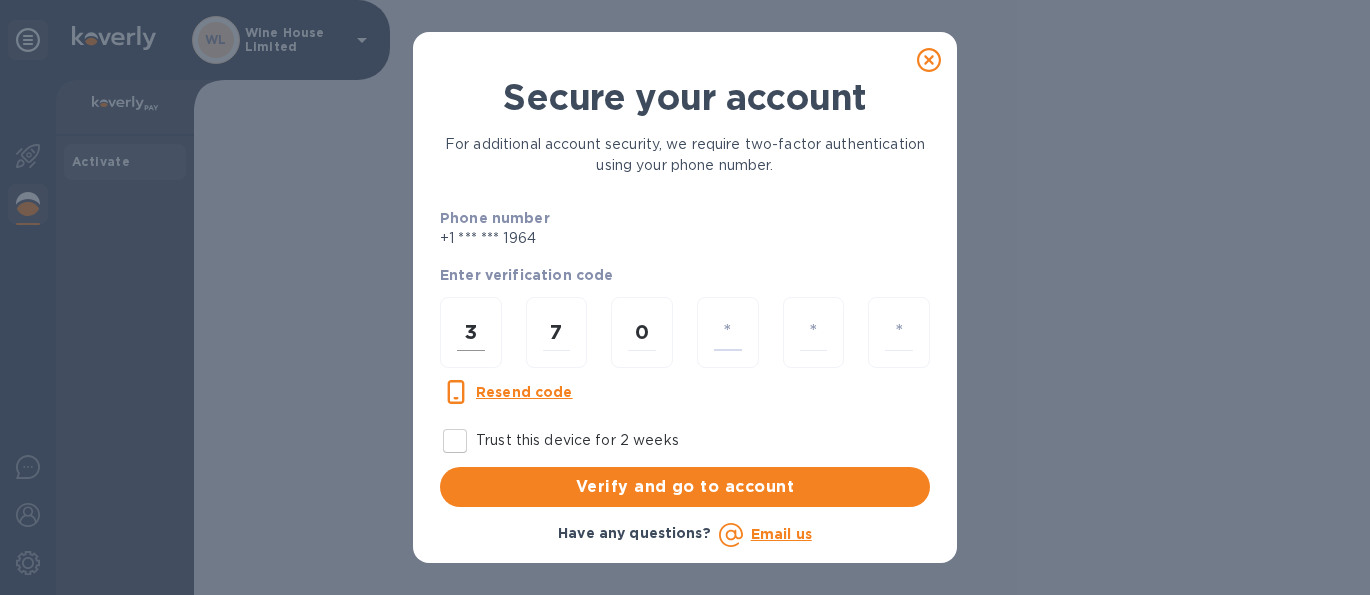 type on "7" 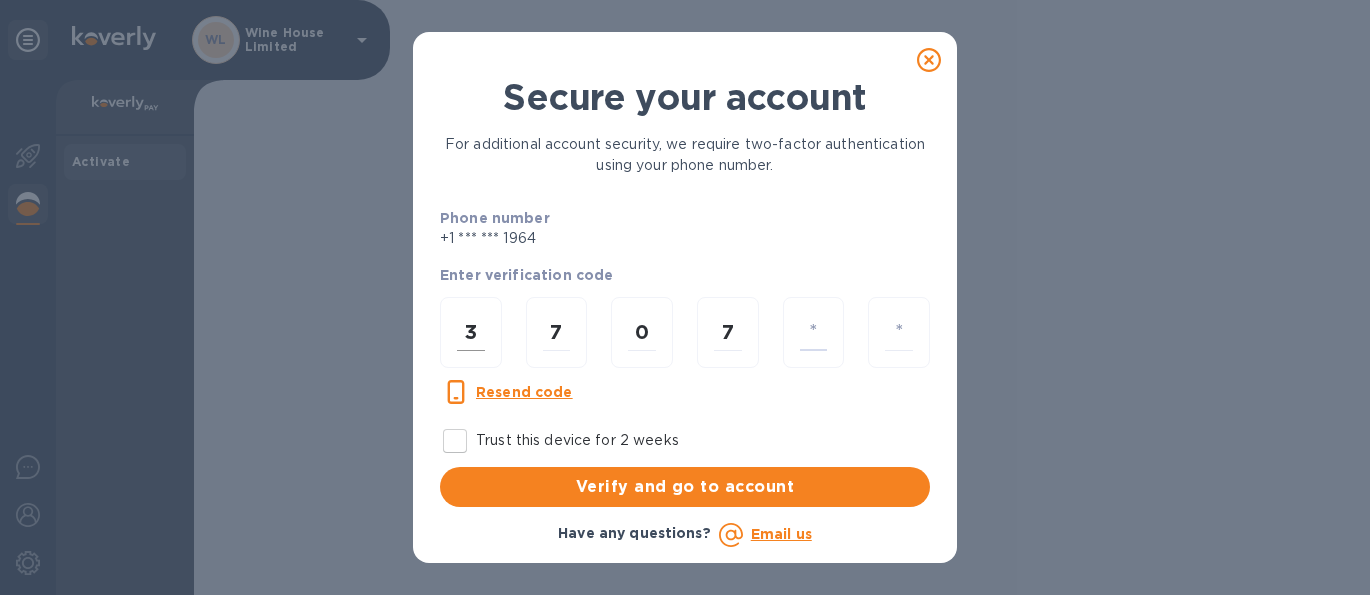 type on "2" 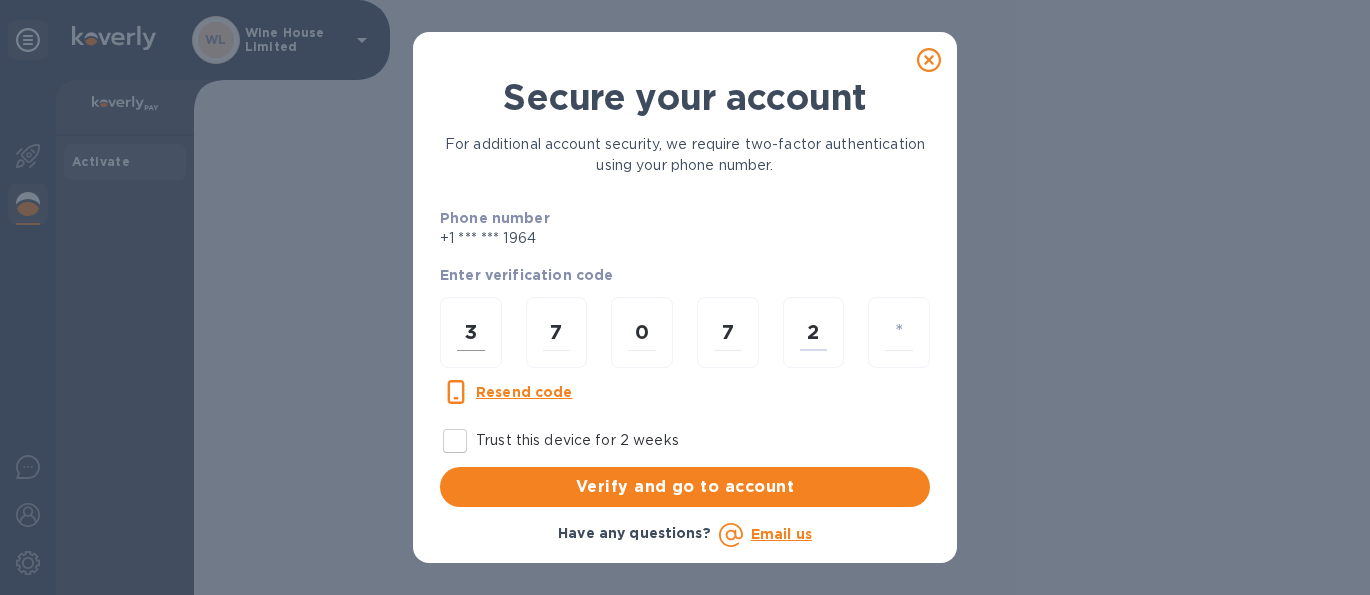 type on "2" 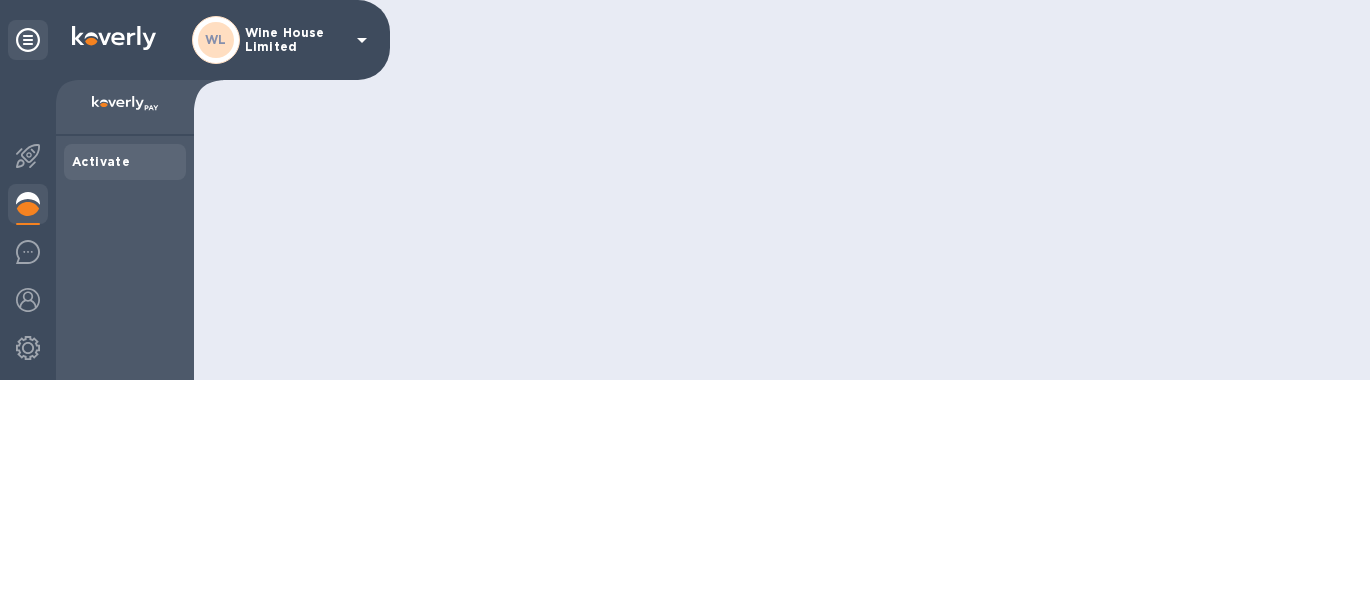 scroll, scrollTop: 0, scrollLeft: 0, axis: both 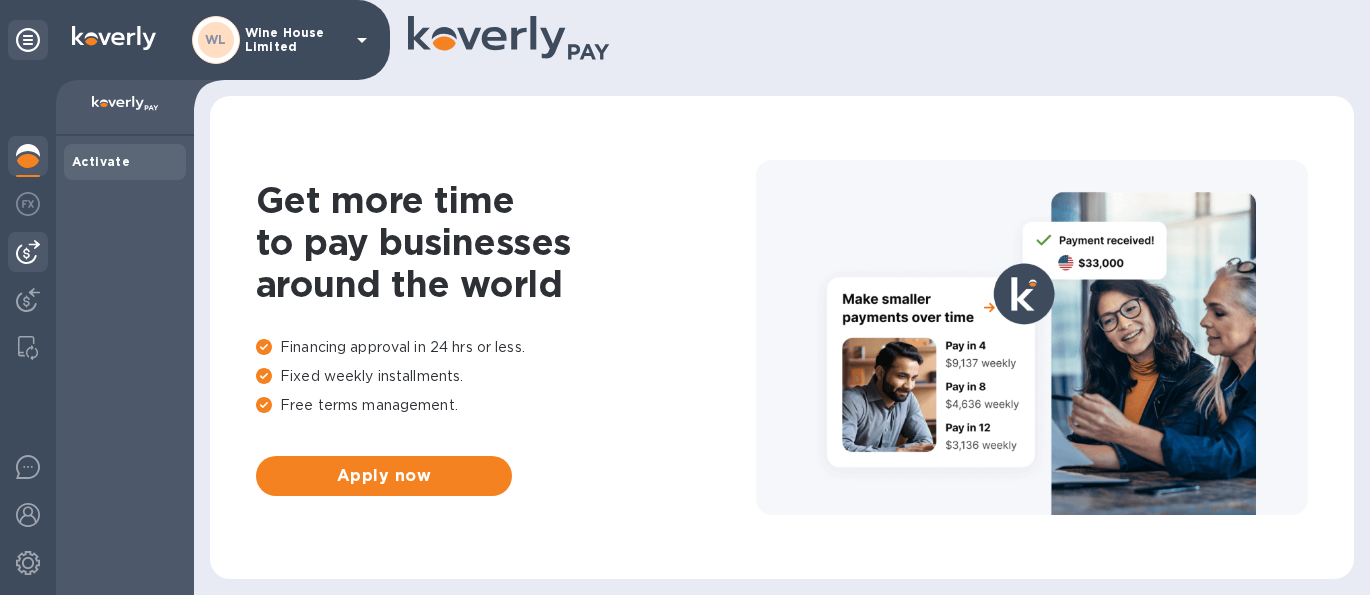 click at bounding box center [28, 252] 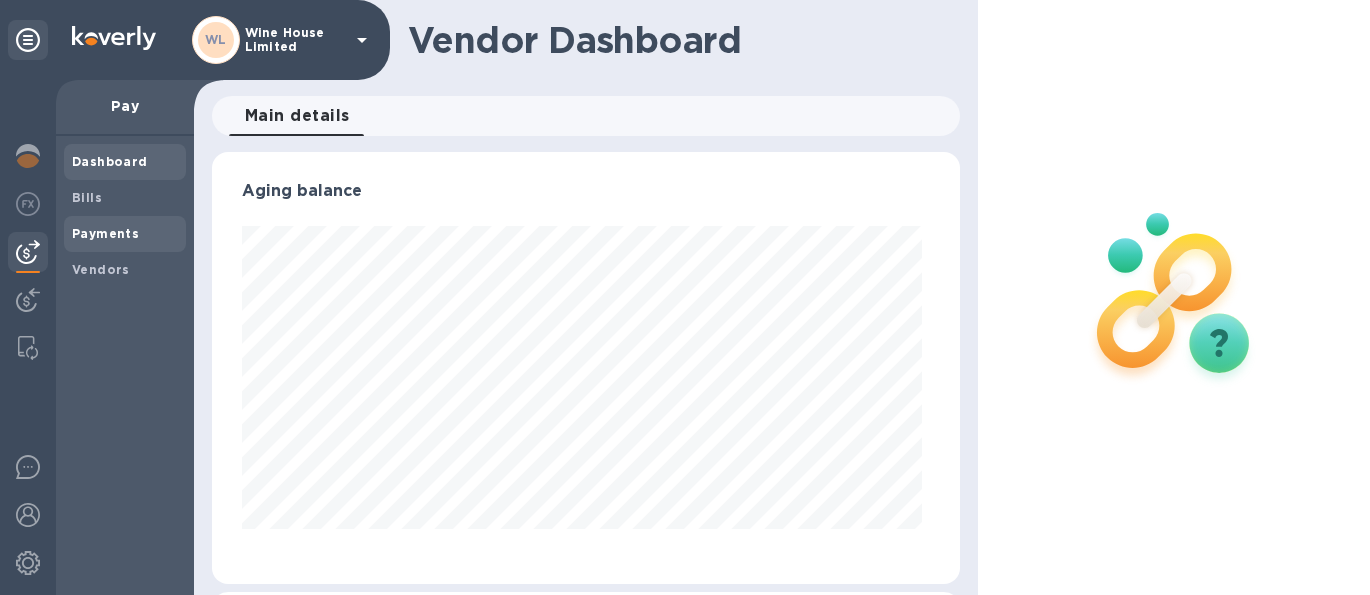 scroll, scrollTop: 999568, scrollLeft: 999260, axis: both 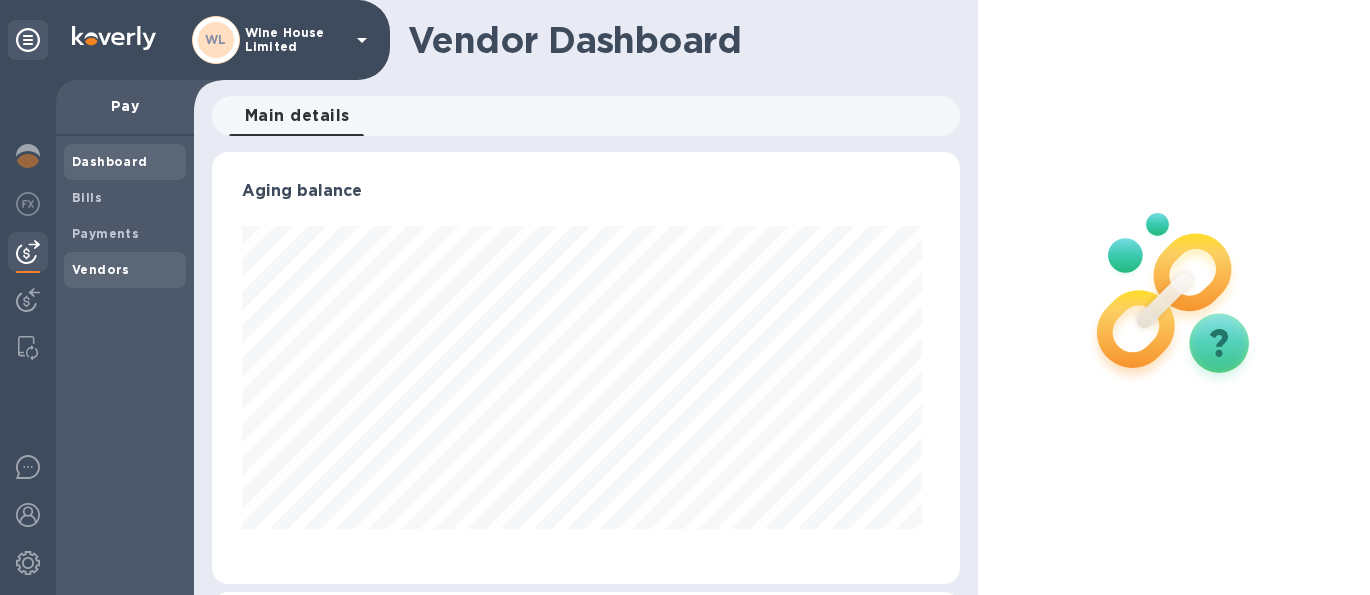 click on "Vendors" at bounding box center [101, 269] 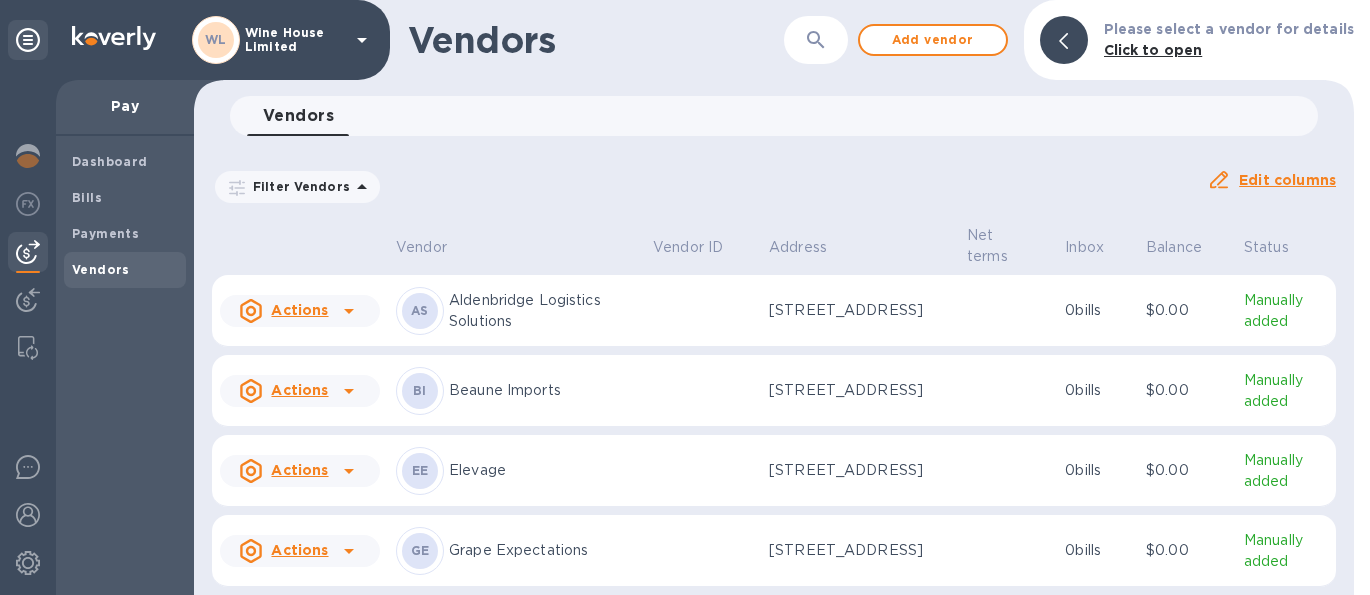 click on "Filter Vendors Auto pay:  All" at bounding box center (701, 187) 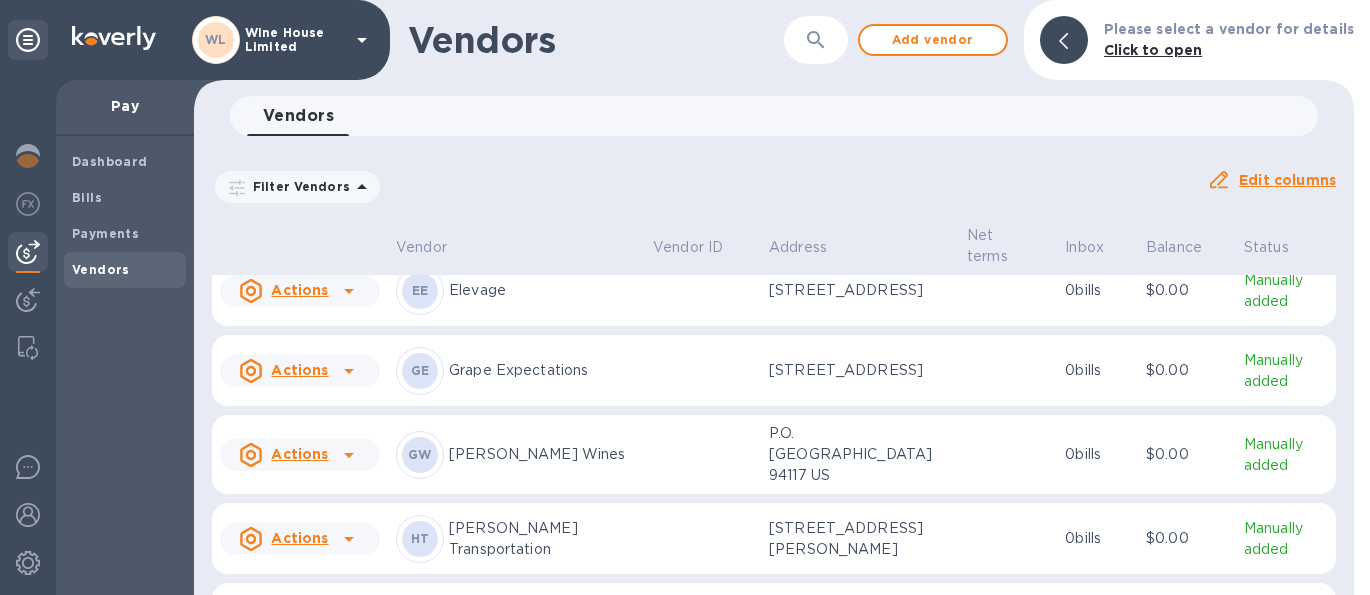 scroll, scrollTop: 808, scrollLeft: 0, axis: vertical 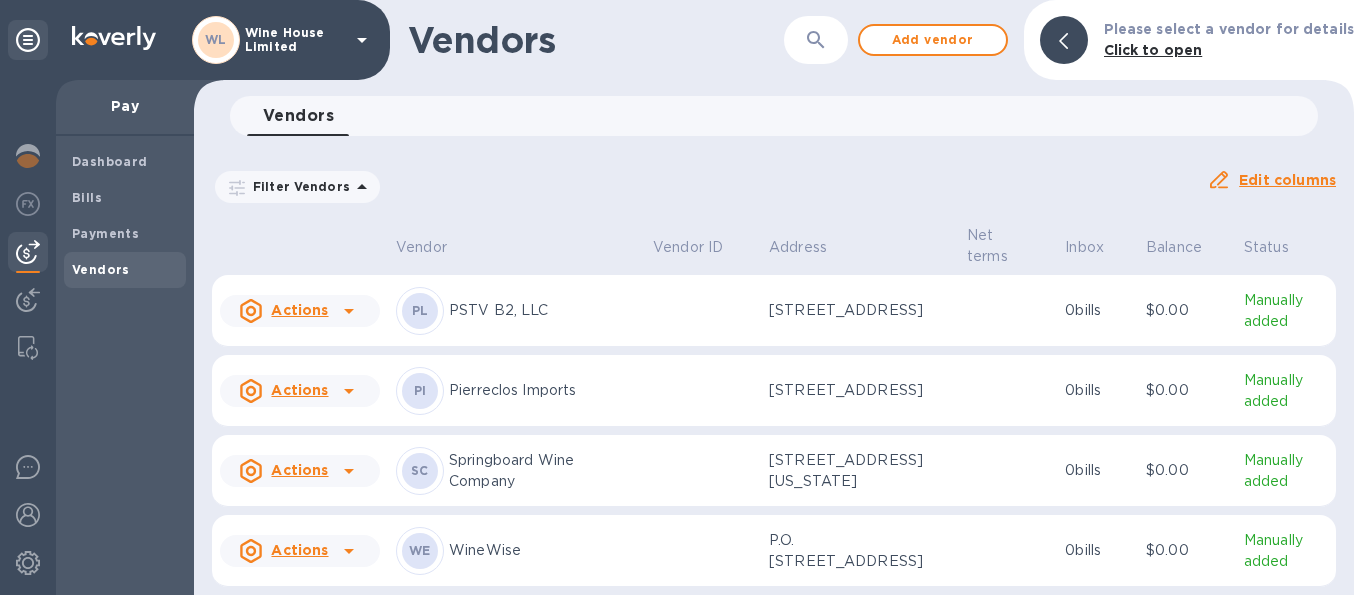 click on "Actions" at bounding box center [299, 550] 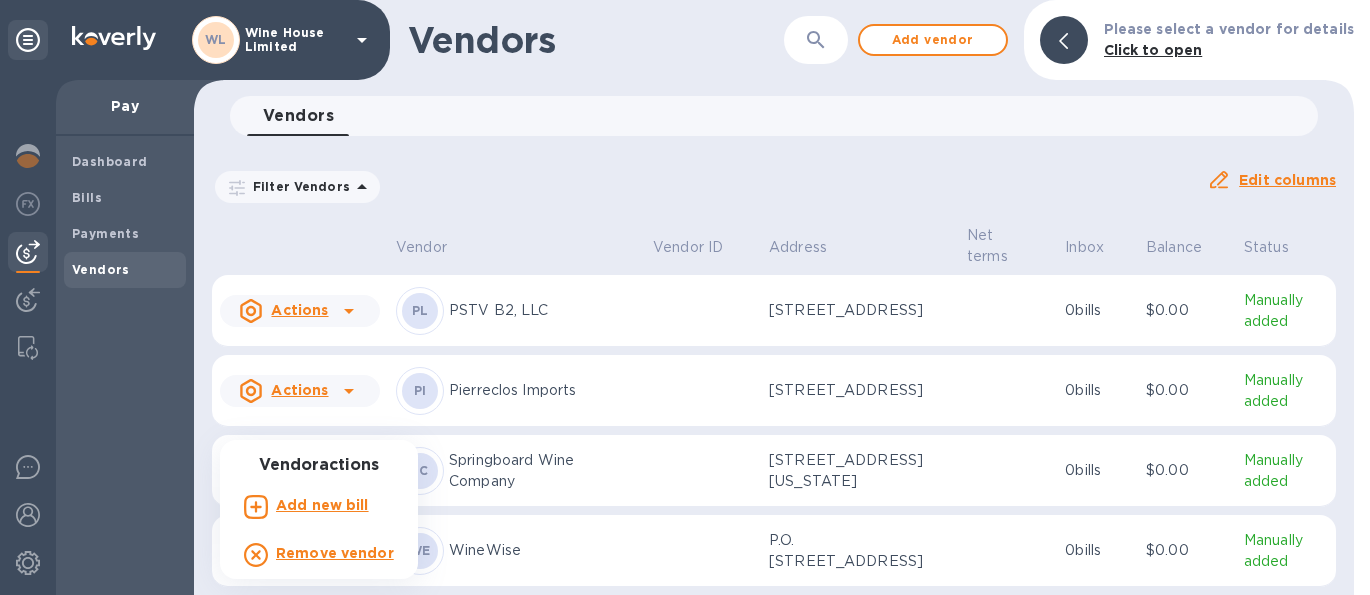 click on "Add new bill" at bounding box center [322, 505] 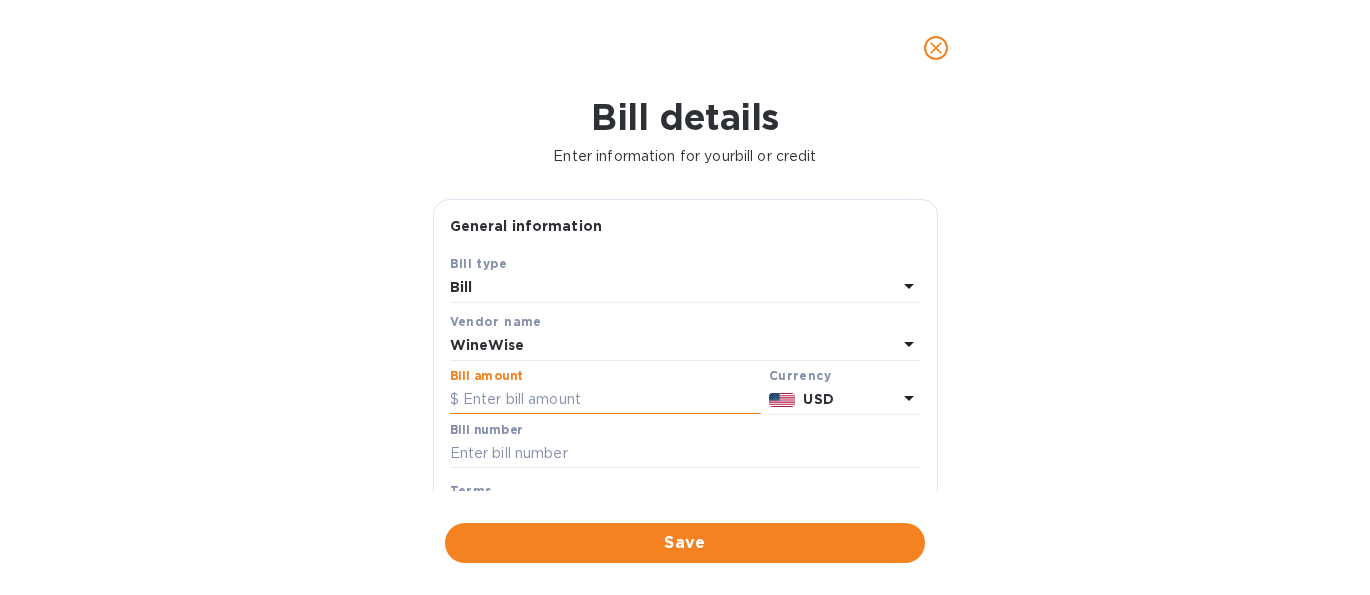 click at bounding box center (605, 400) 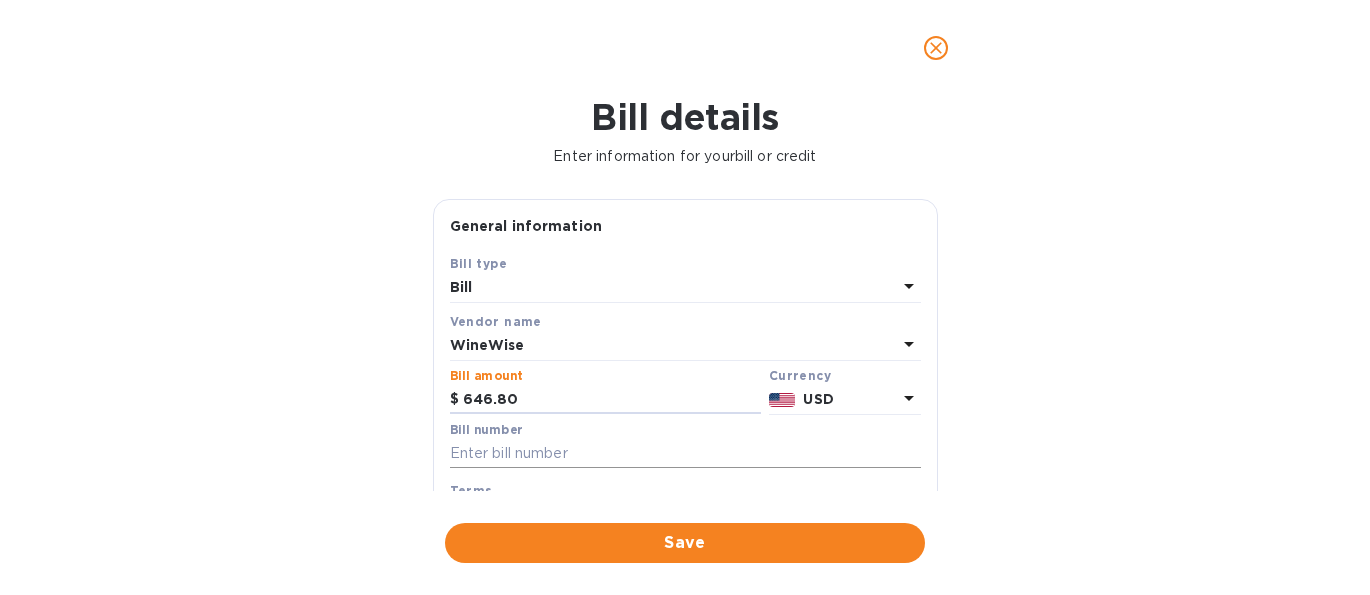 type on "646.80" 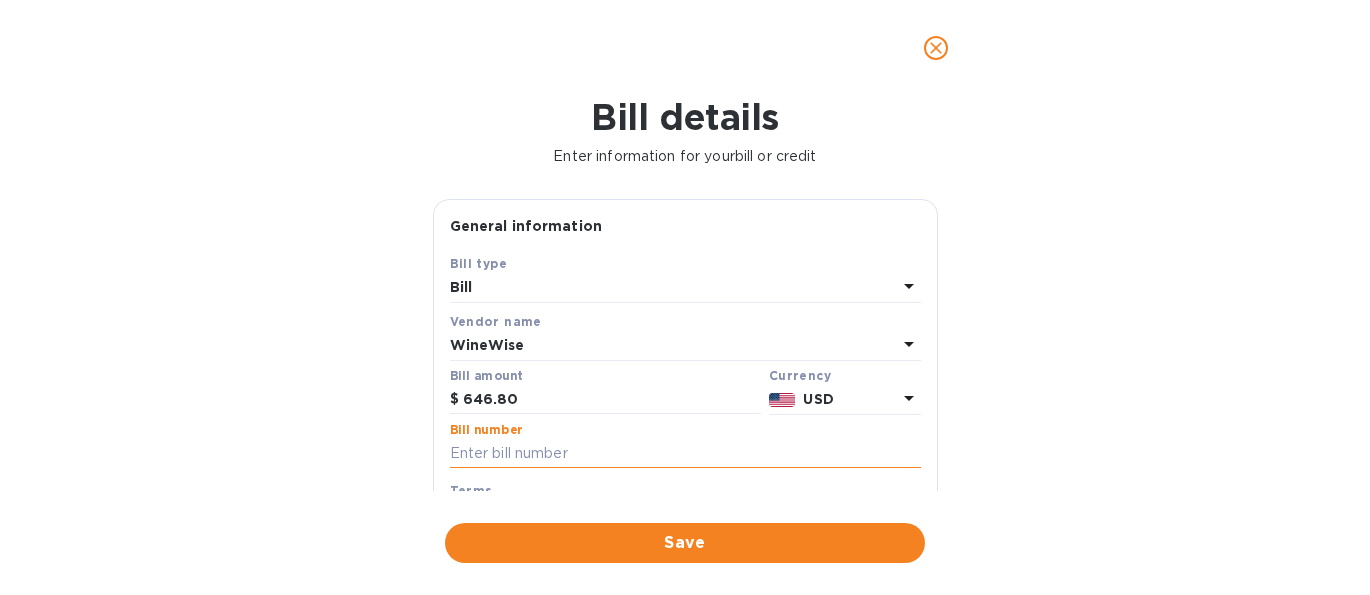 click at bounding box center (685, 454) 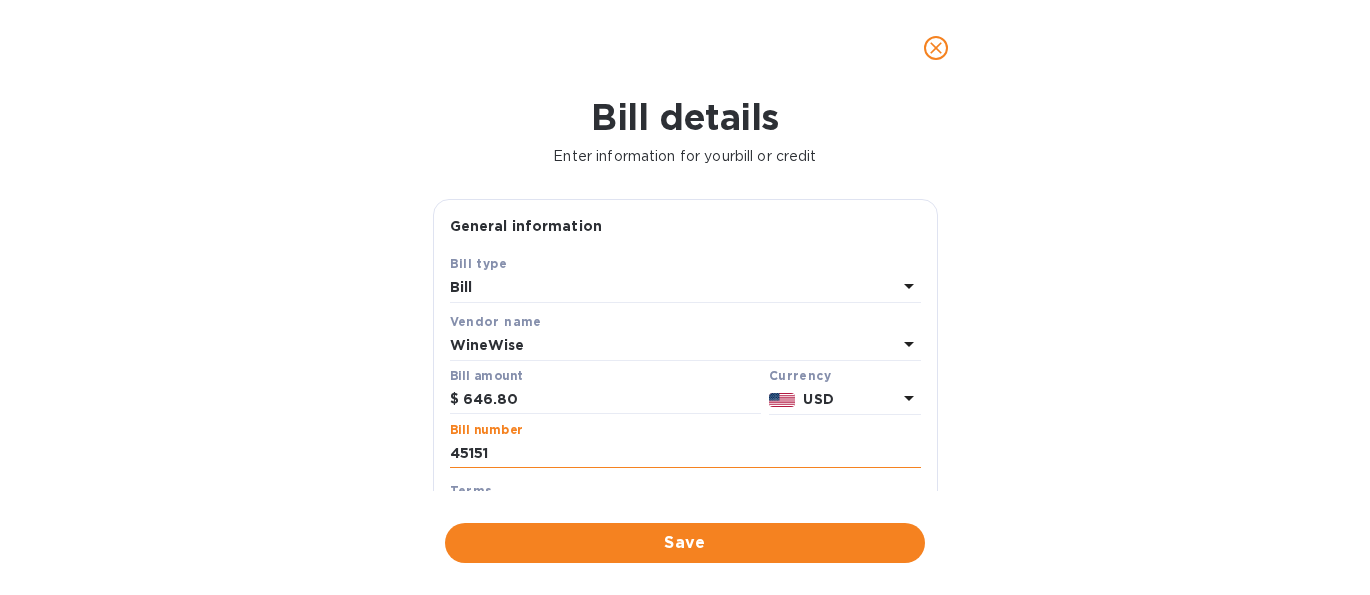 type on "45151" 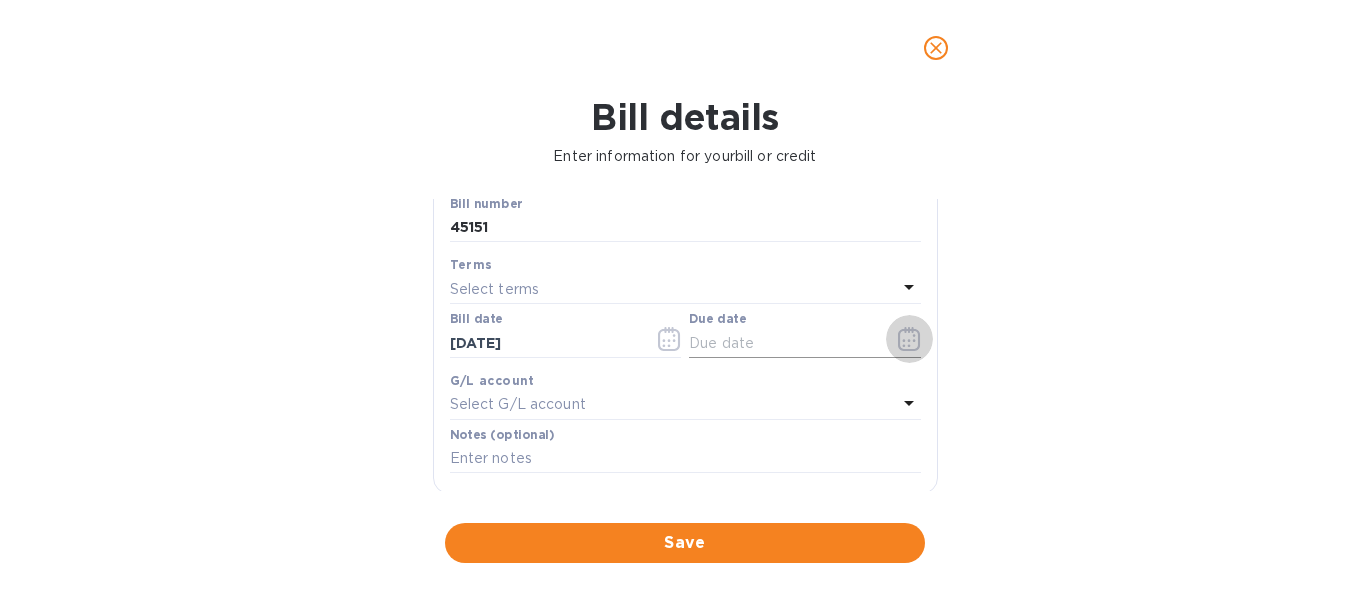 click 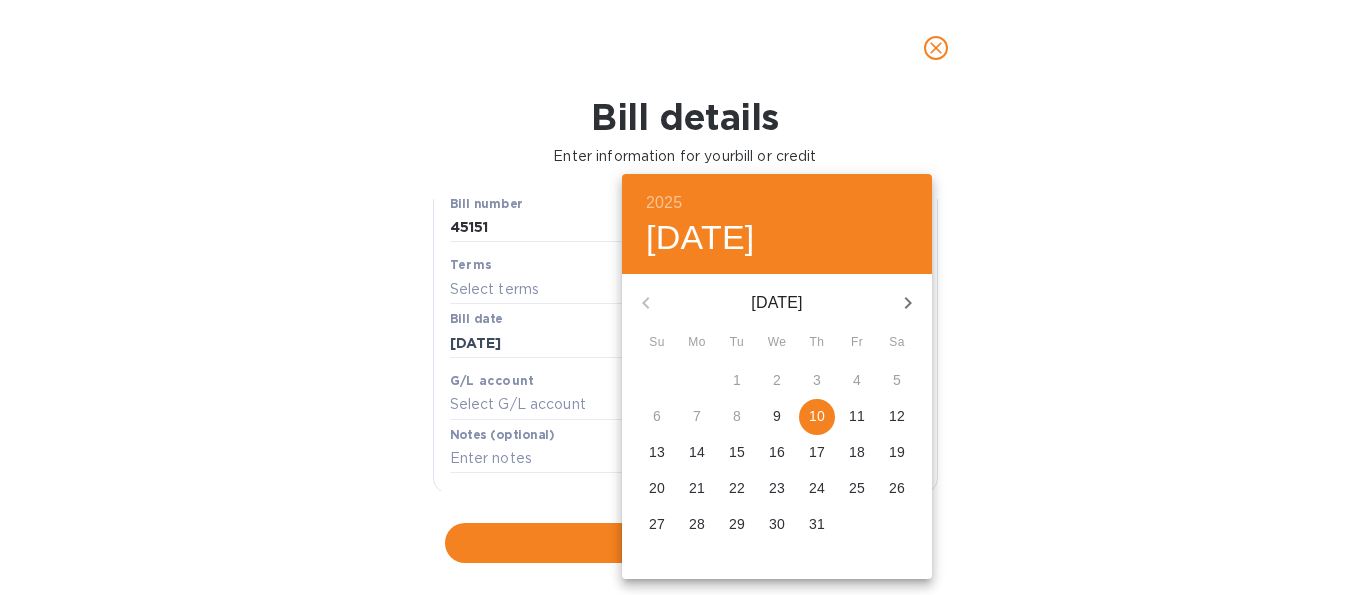 click on "10" at bounding box center (817, 416) 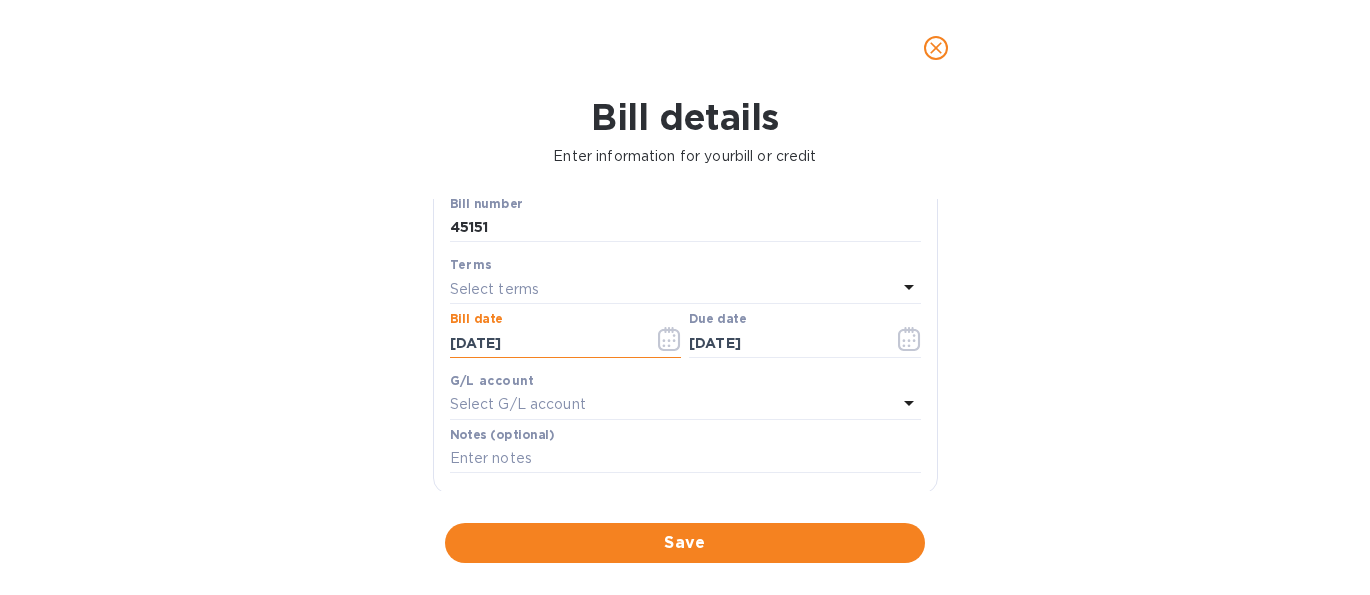 click on "07/10/2025" at bounding box center [544, 343] 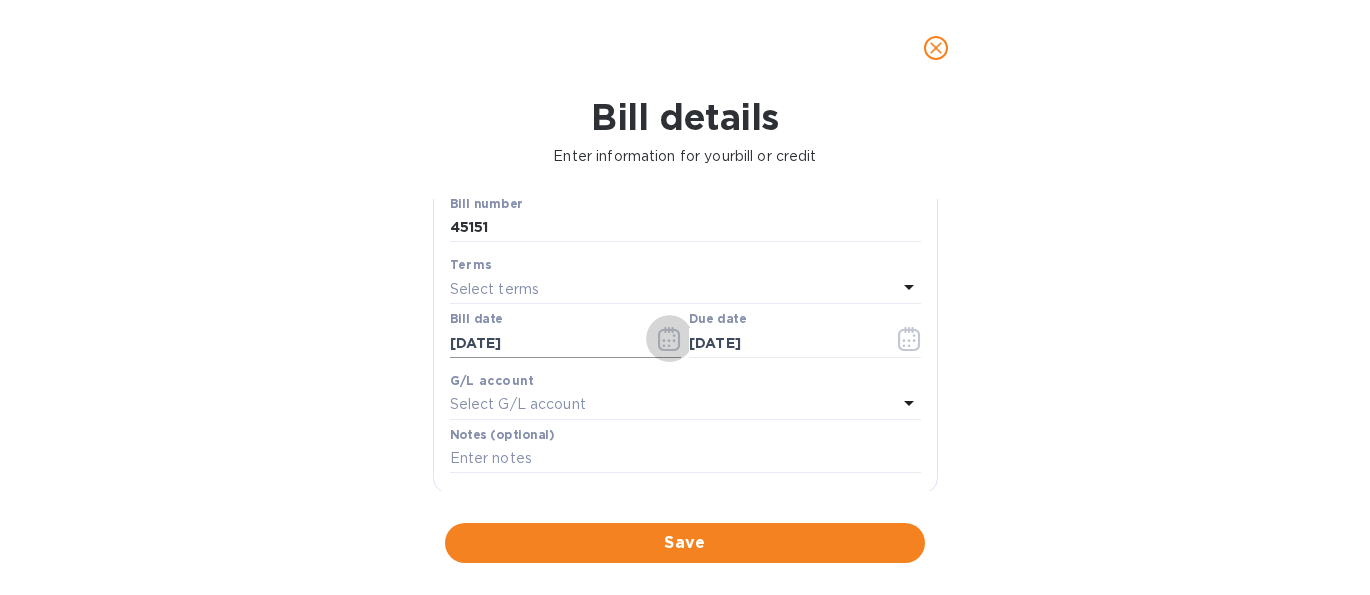 type 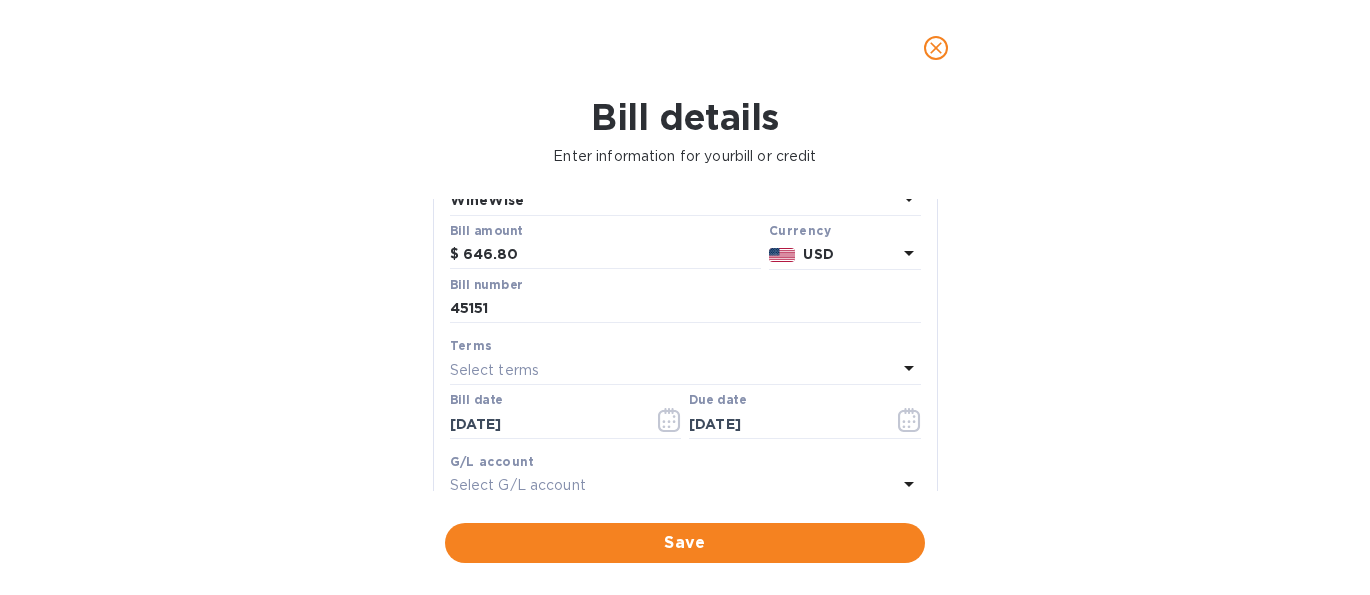 scroll, scrollTop: 143, scrollLeft: 0, axis: vertical 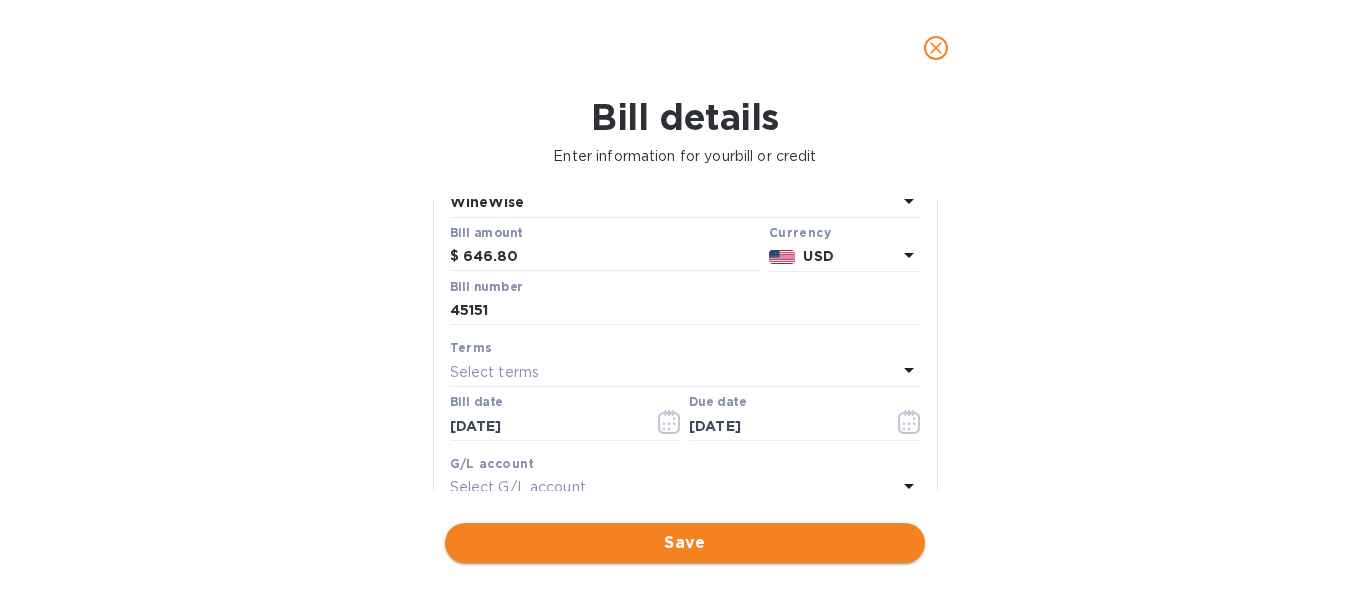 click on "Save" at bounding box center [685, 543] 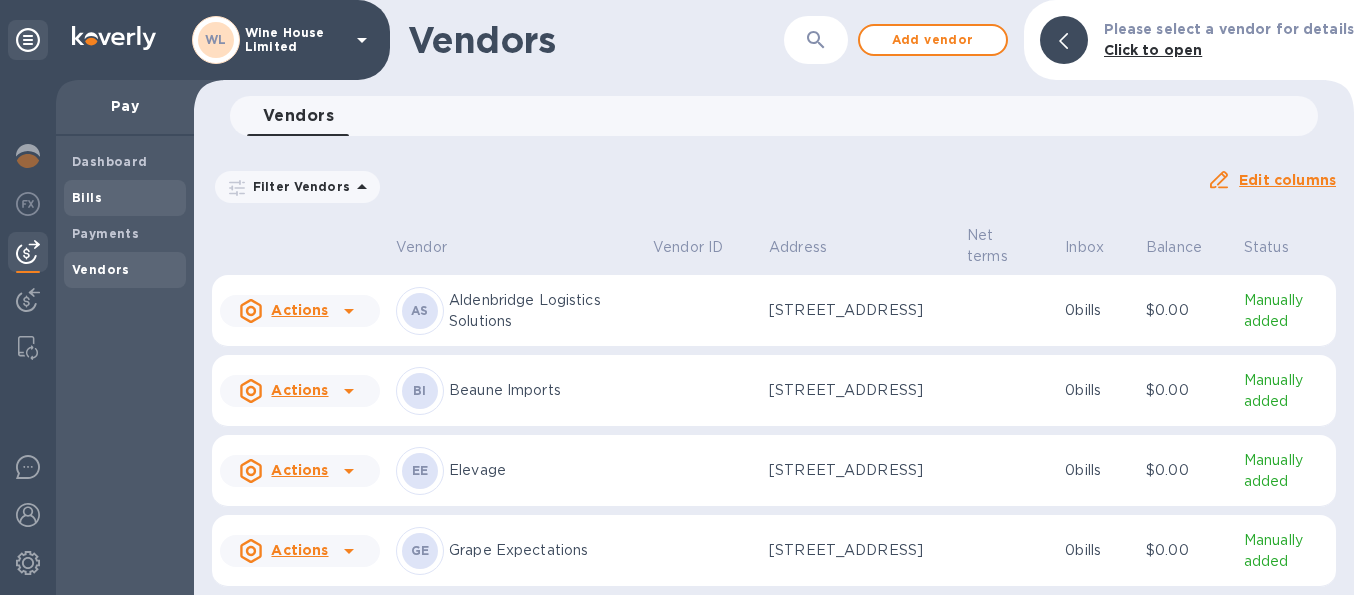 click on "Bills" at bounding box center (87, 197) 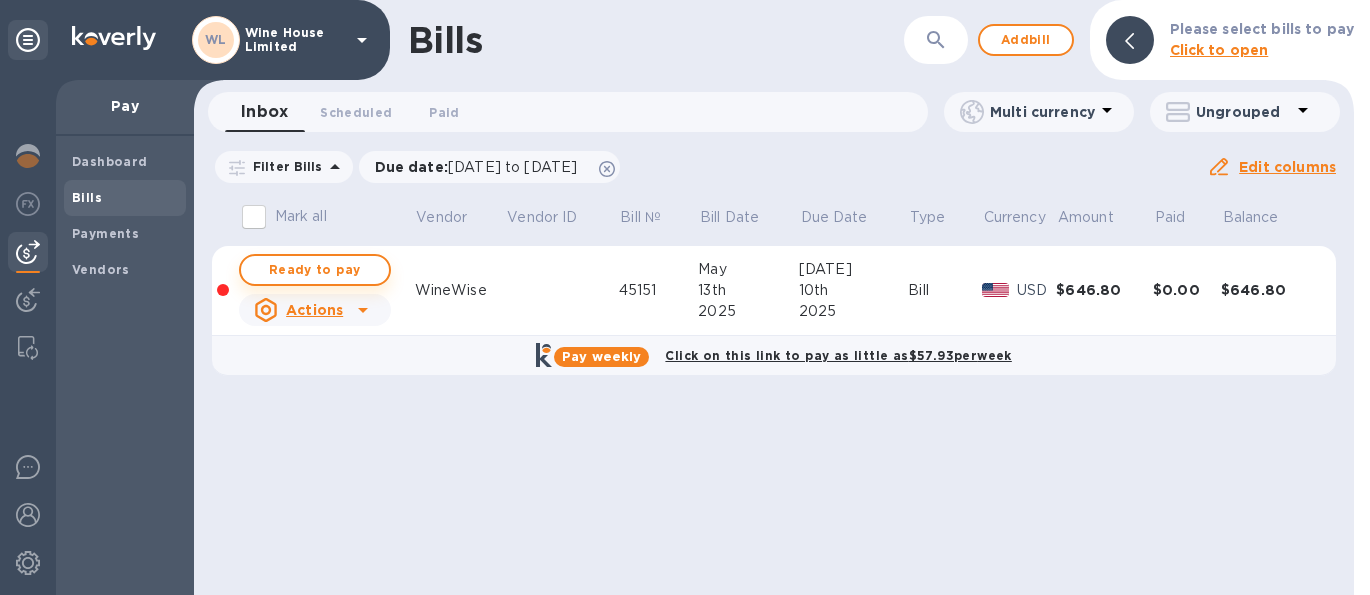click on "Ready to pay" at bounding box center (315, 270) 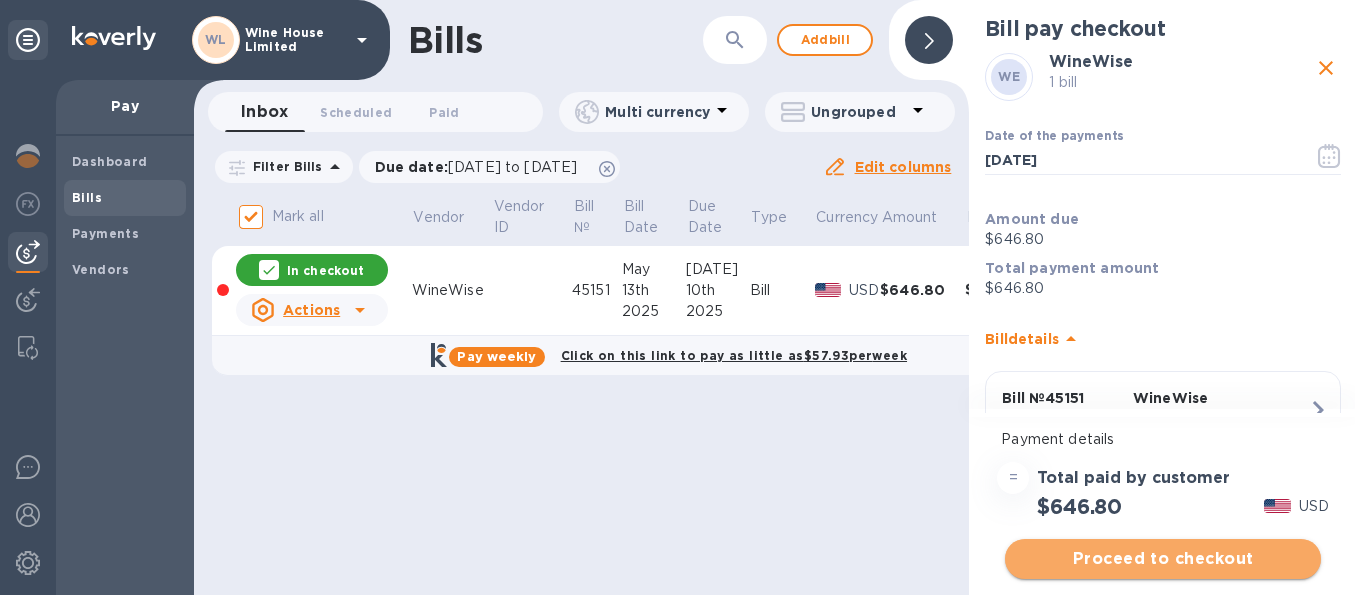 click on "Proceed to checkout" at bounding box center (1163, 559) 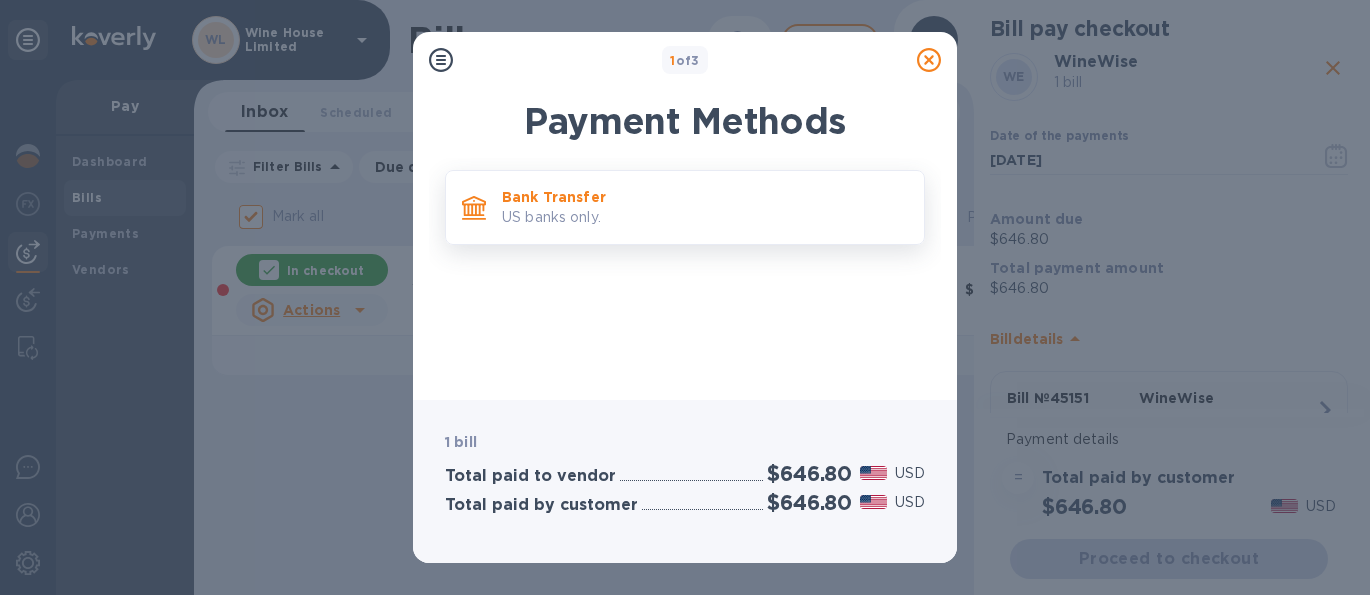 click on "US banks only." at bounding box center [705, 217] 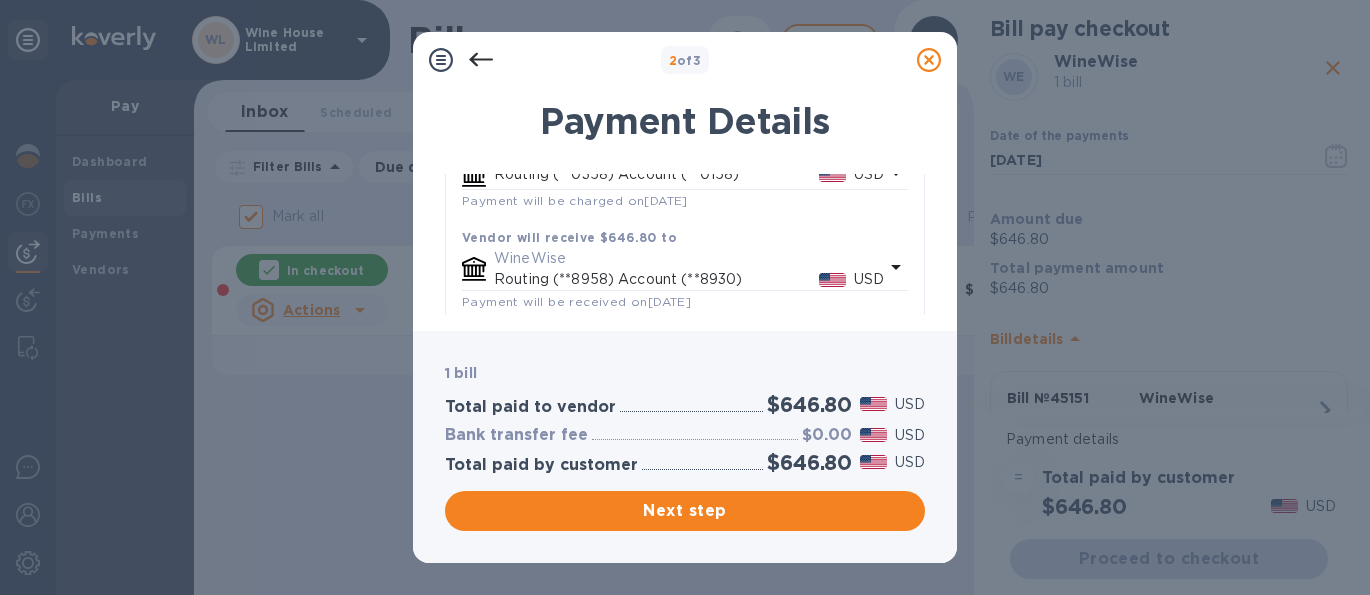 scroll, scrollTop: 203, scrollLeft: 0, axis: vertical 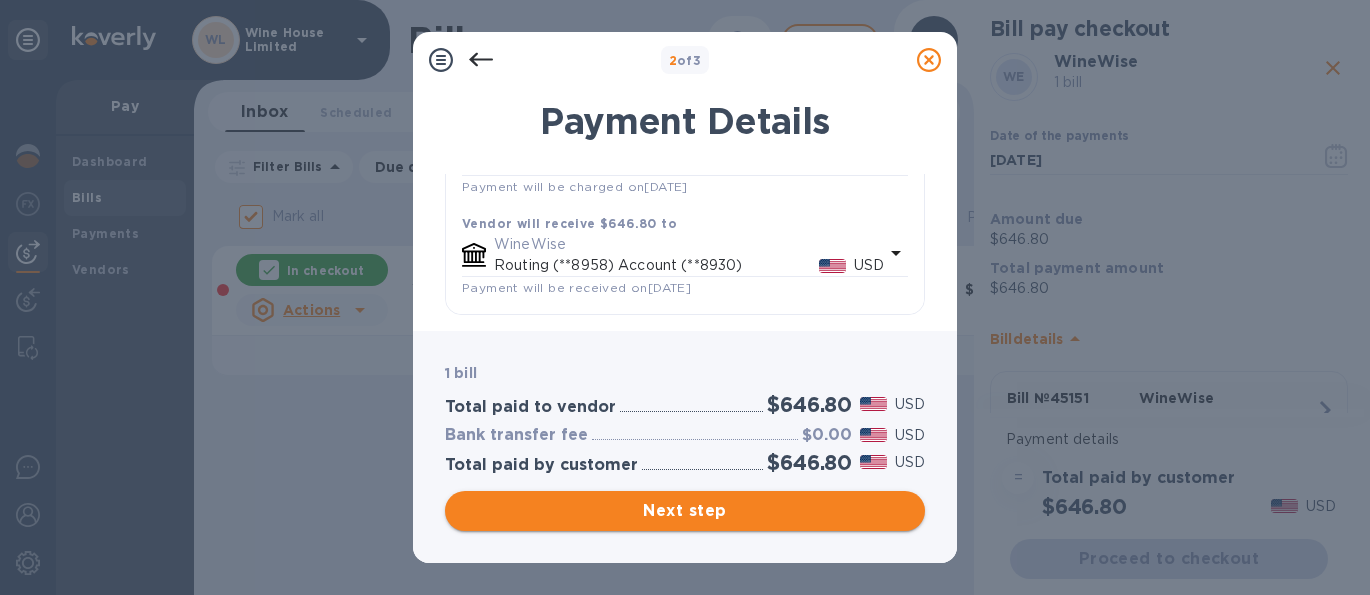 click on "Next step" at bounding box center [685, 511] 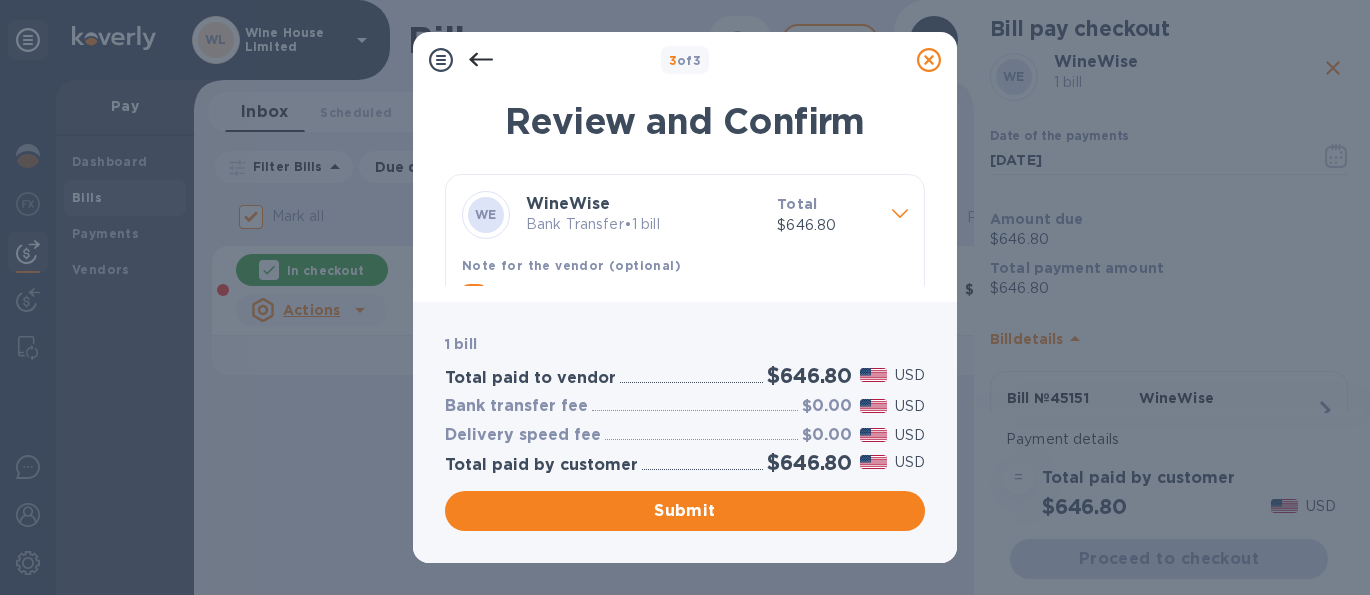scroll, scrollTop: 69, scrollLeft: 0, axis: vertical 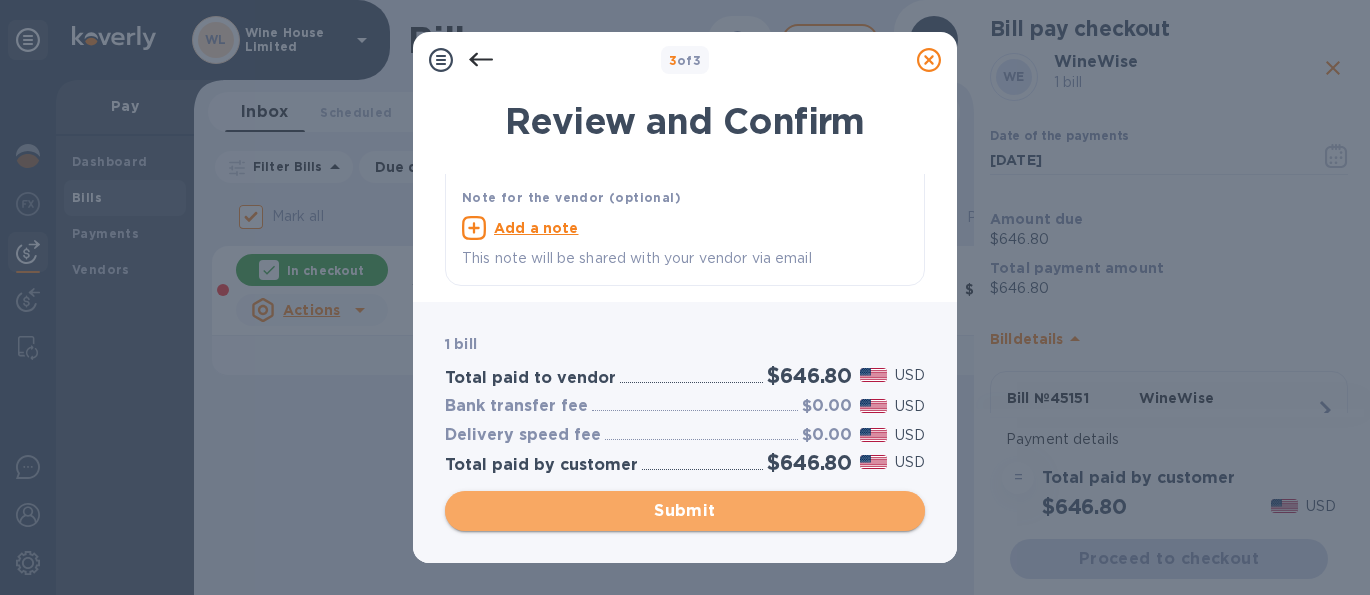 click on "Submit" at bounding box center (685, 511) 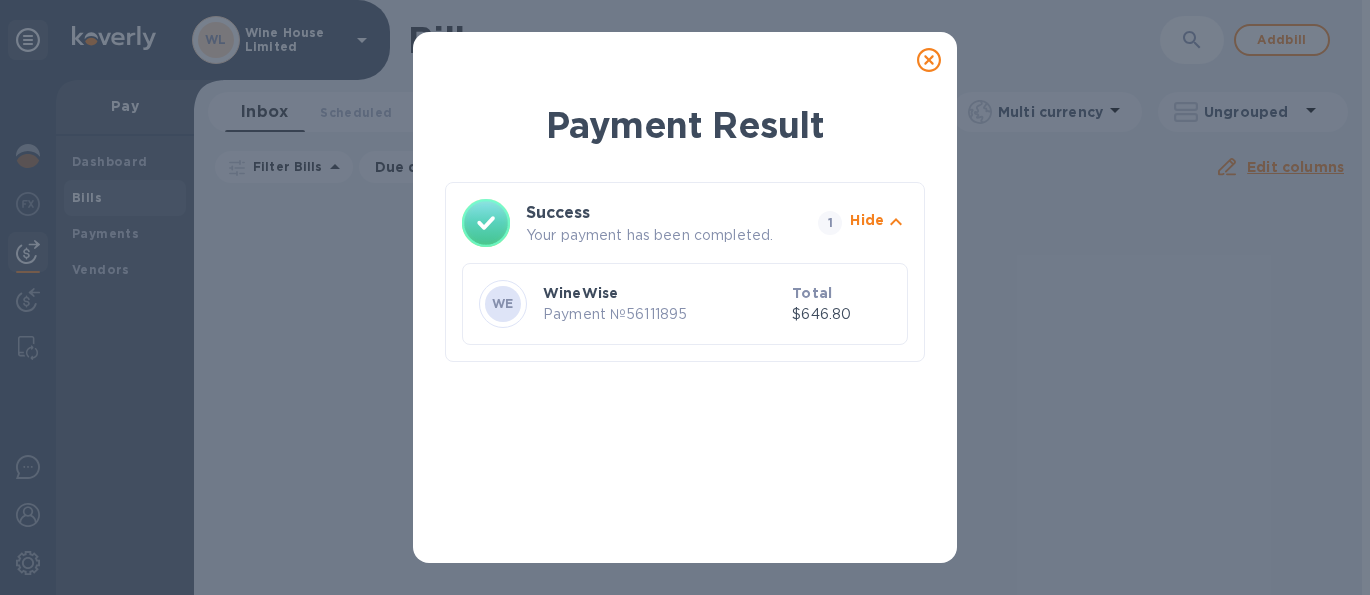 click 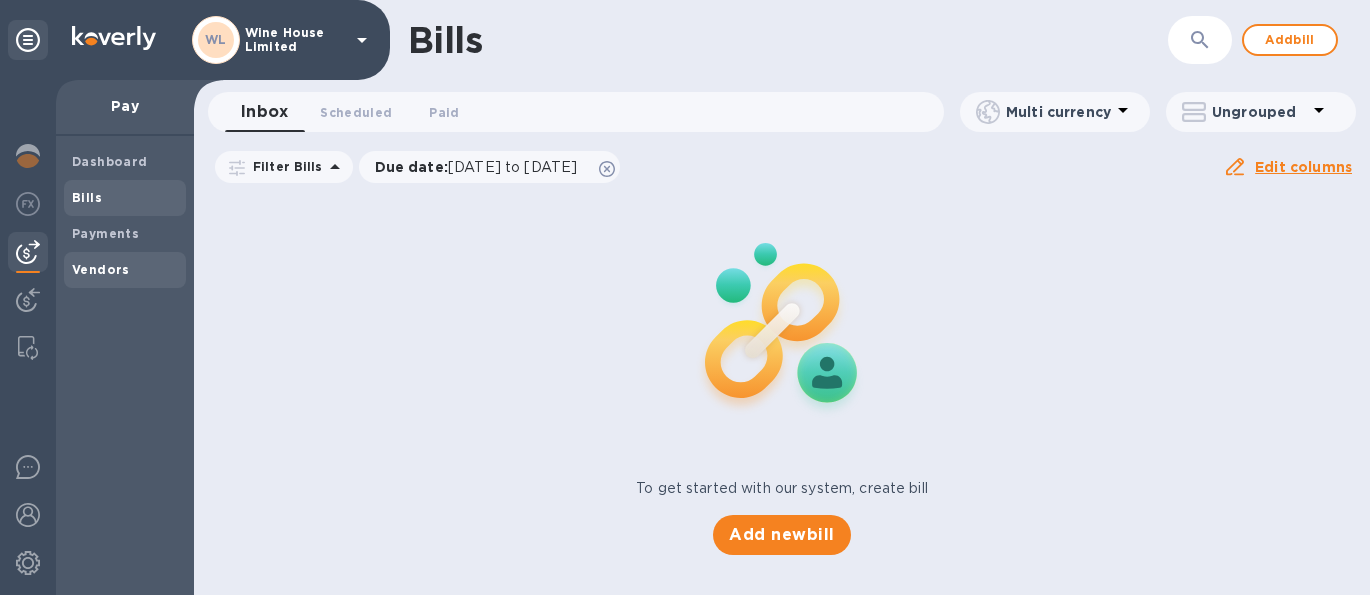 click on "Vendors" at bounding box center (101, 269) 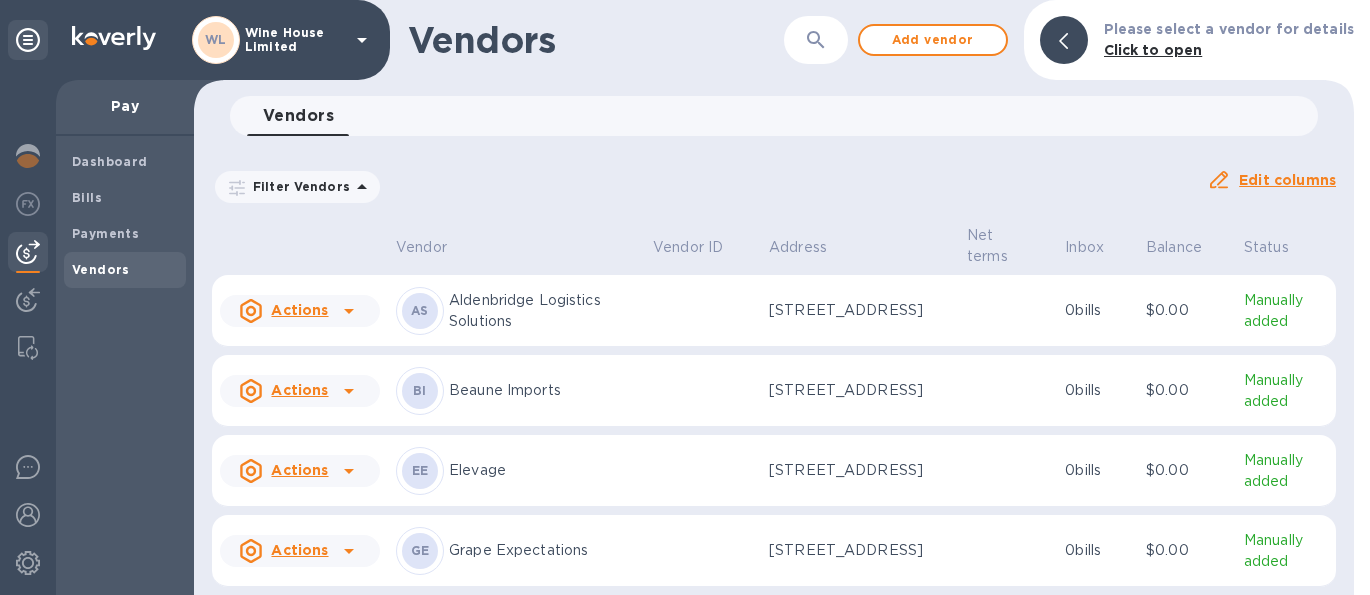 click on "Address" at bounding box center (860, 248) 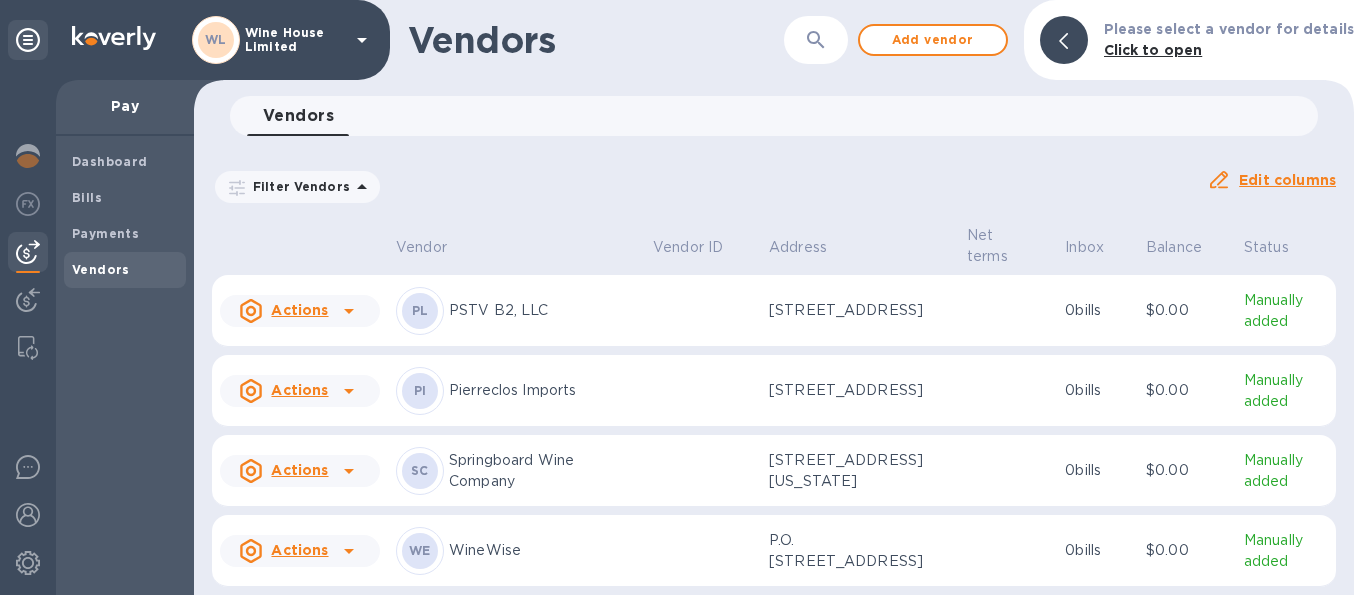 scroll, scrollTop: 0, scrollLeft: 0, axis: both 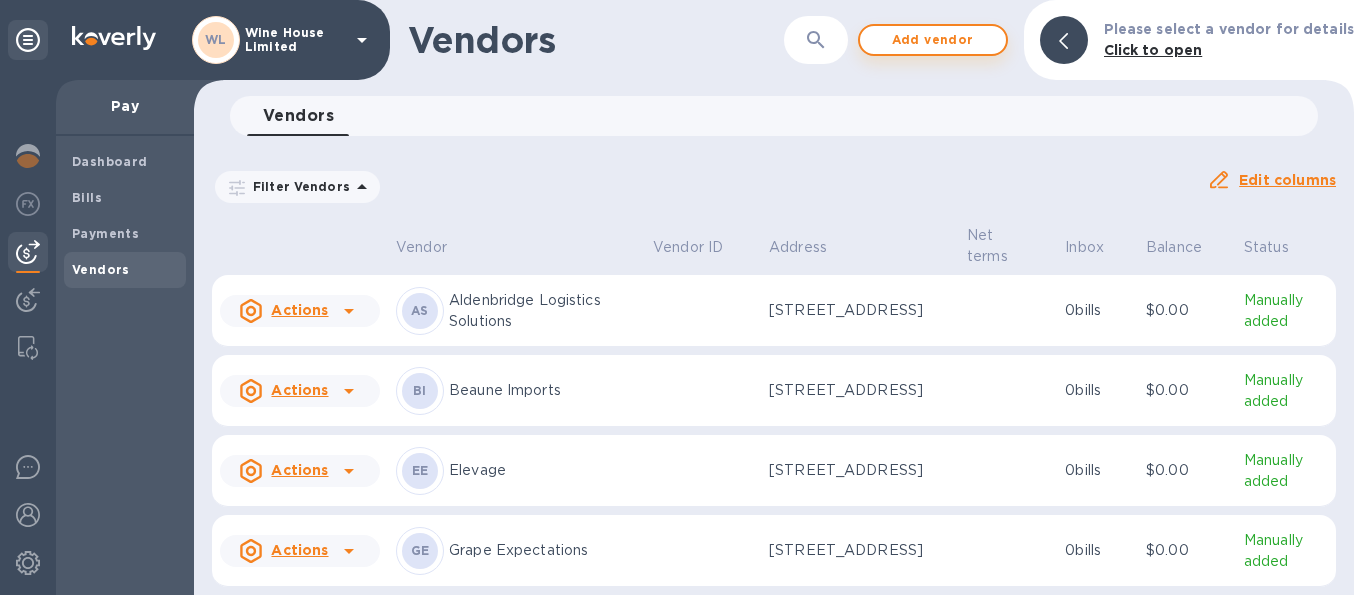 click on "Add vendor" at bounding box center (933, 40) 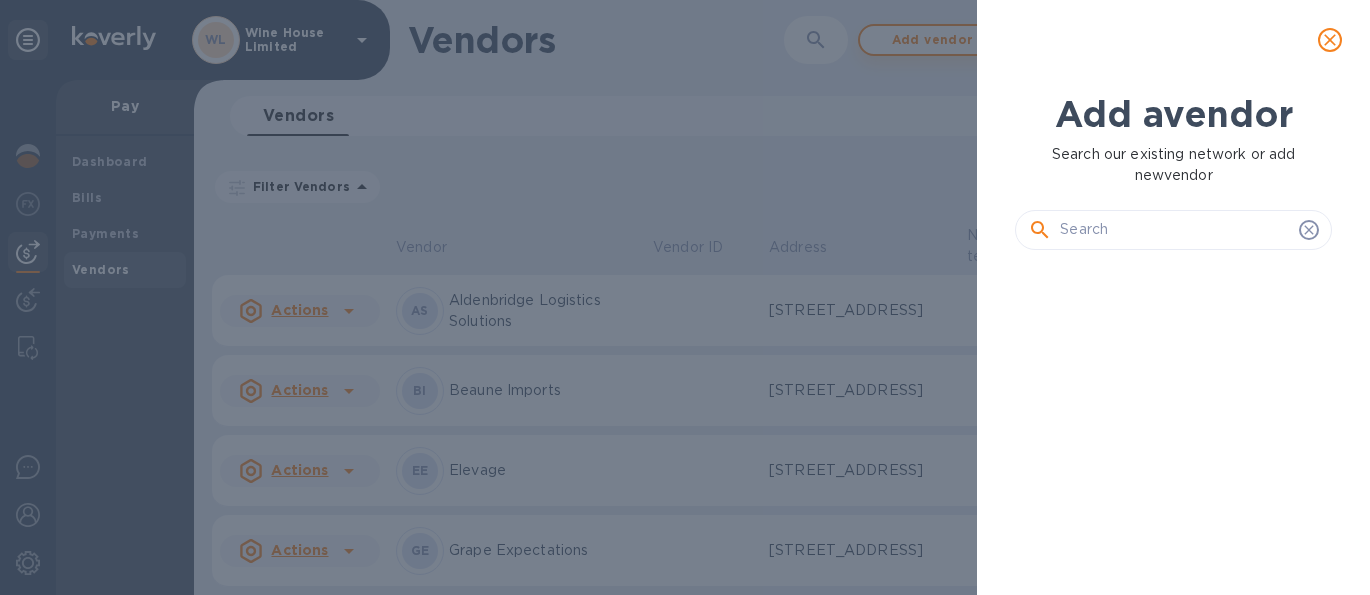 scroll, scrollTop: 15, scrollLeft: 9, axis: both 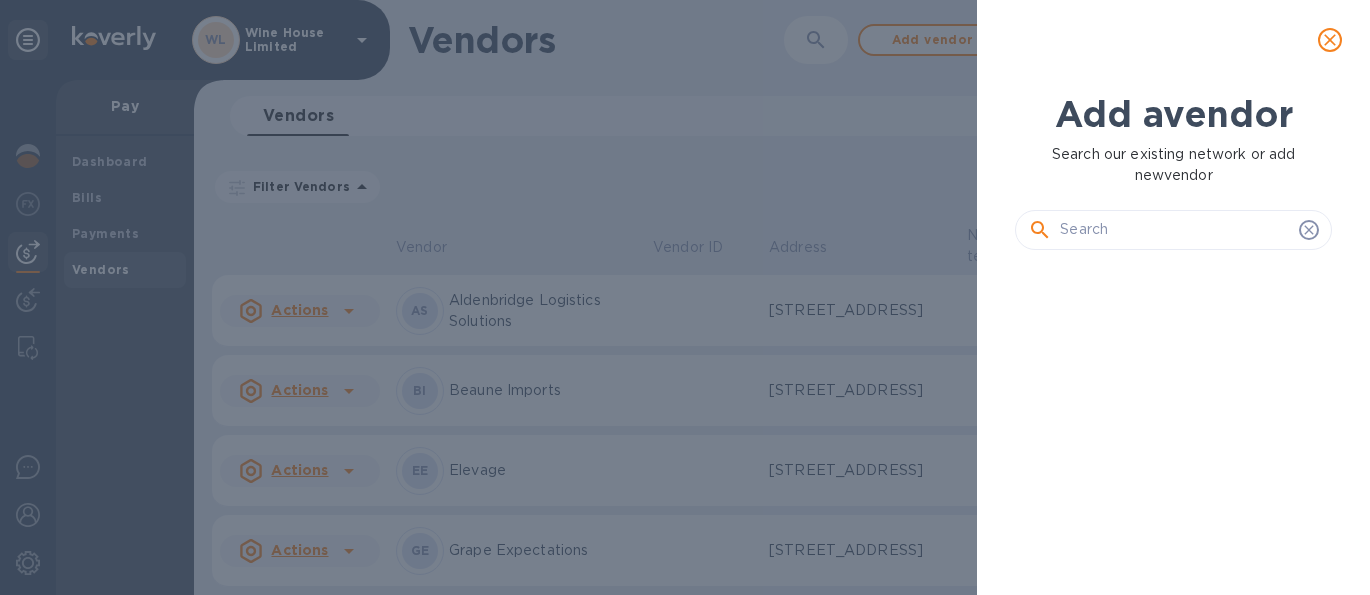 click at bounding box center [1175, 230] 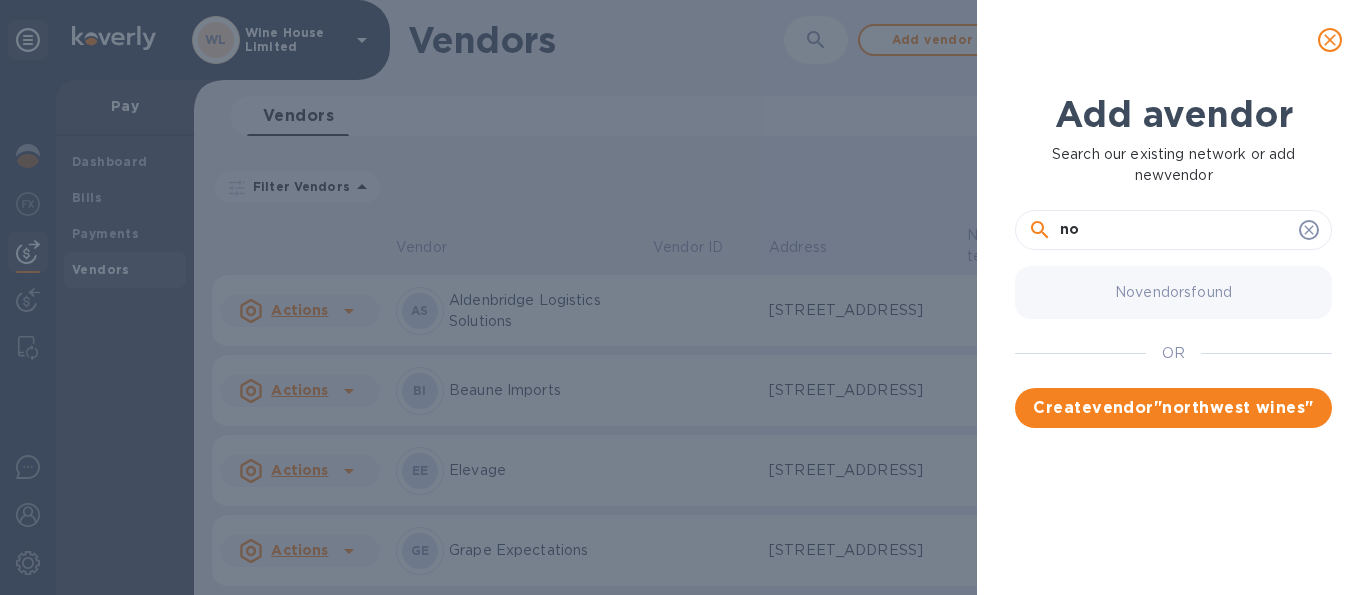 type on "n" 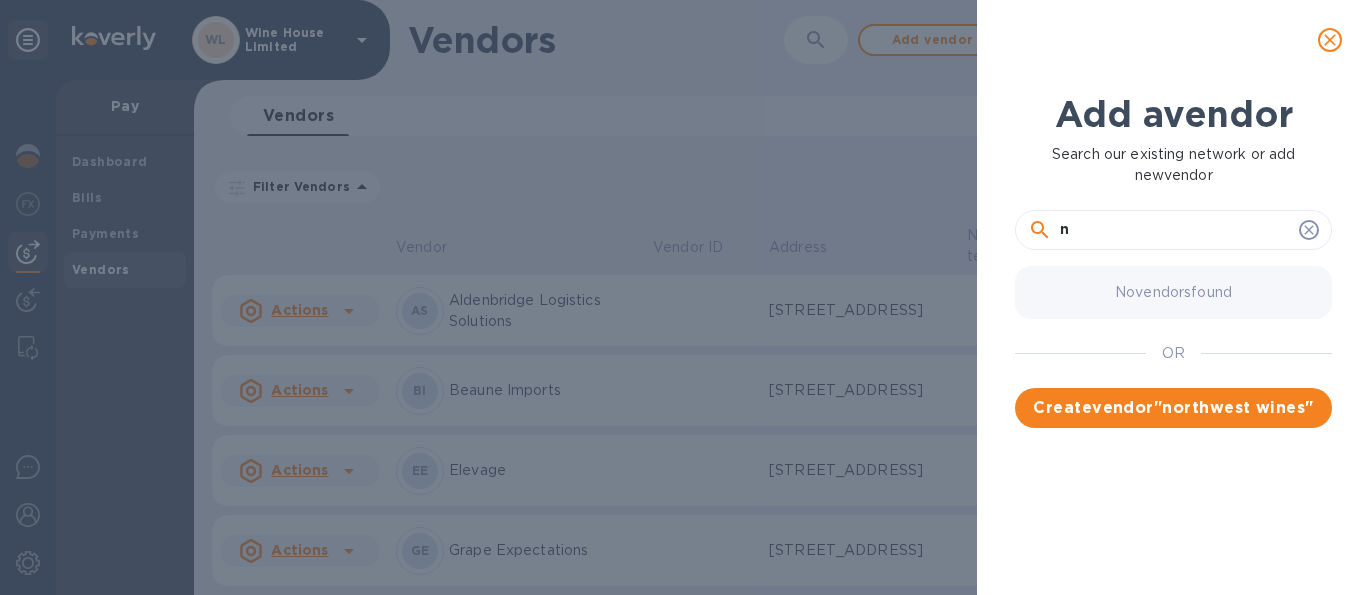 type 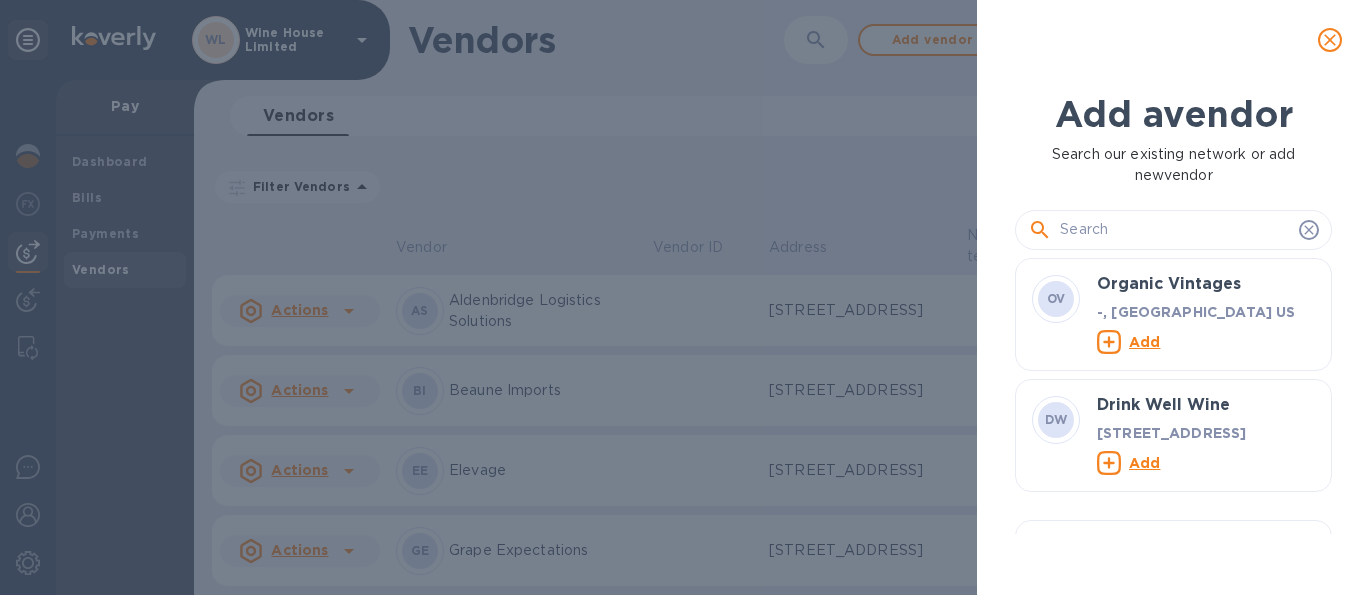 click 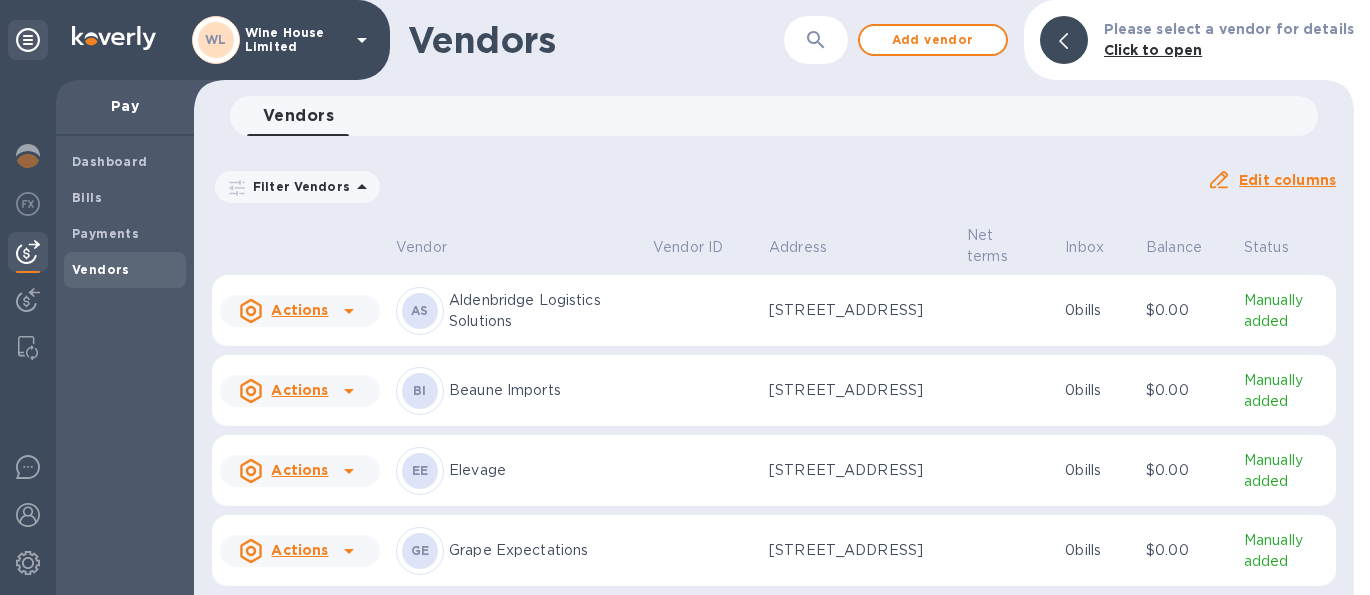 click on "Filter Vendors Auto pay:  All" at bounding box center [701, 187] 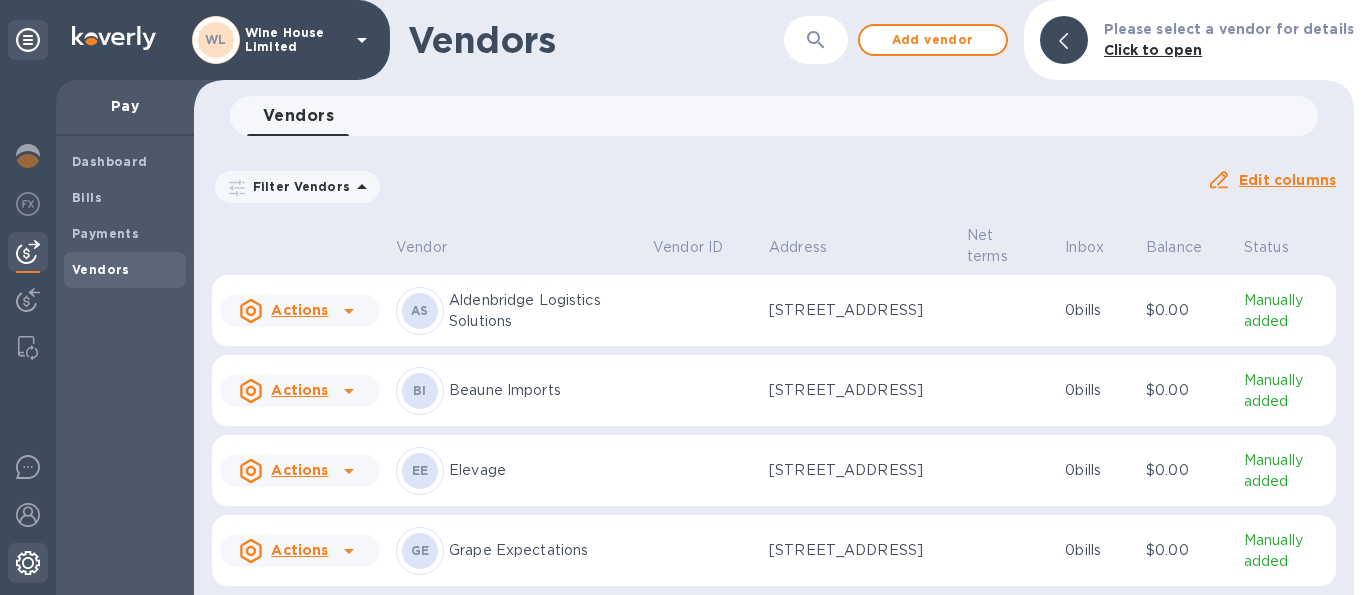 click at bounding box center (28, 563) 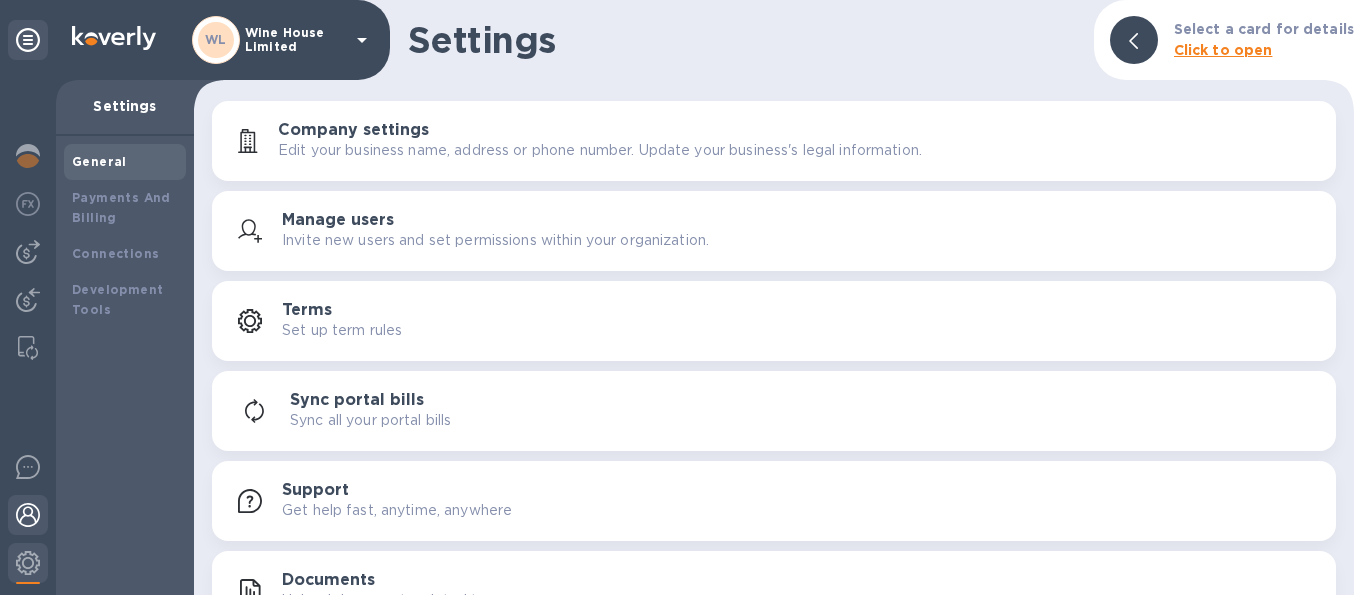 click at bounding box center [28, 515] 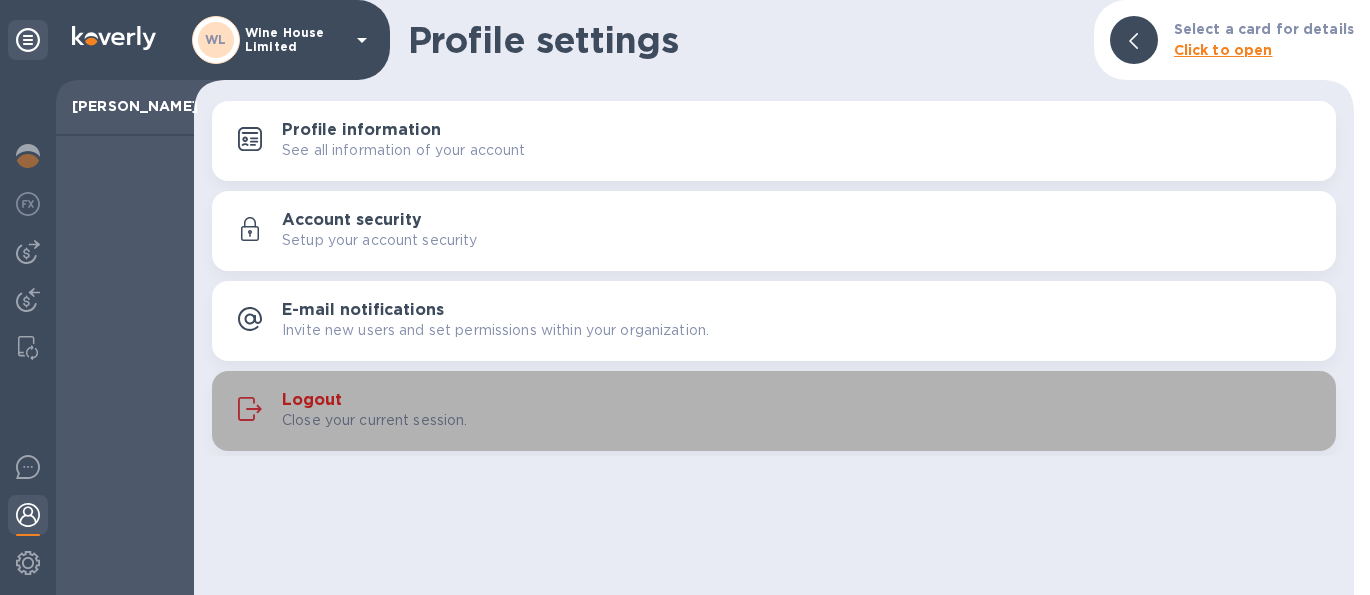 click on "Logout" at bounding box center (312, 400) 